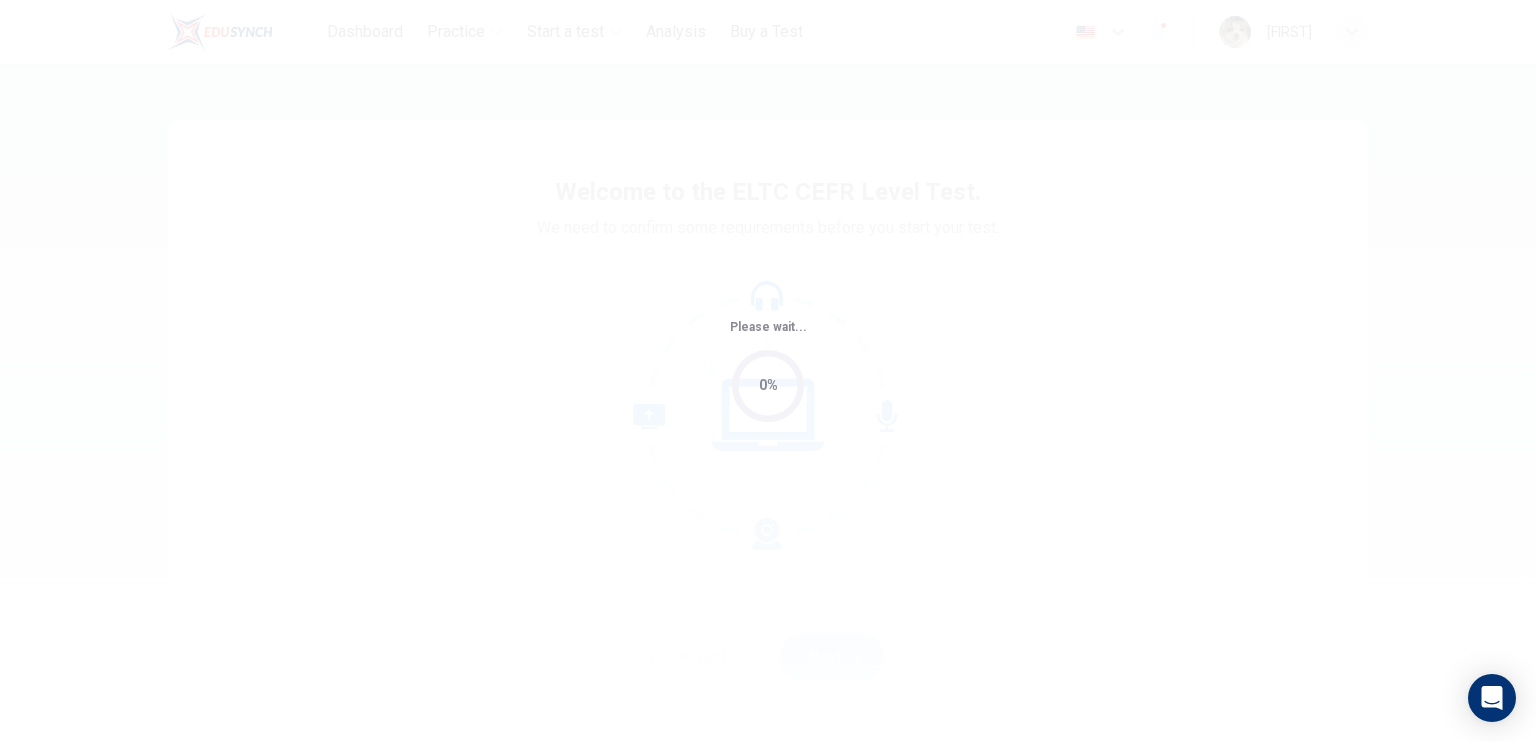 scroll, scrollTop: 0, scrollLeft: 0, axis: both 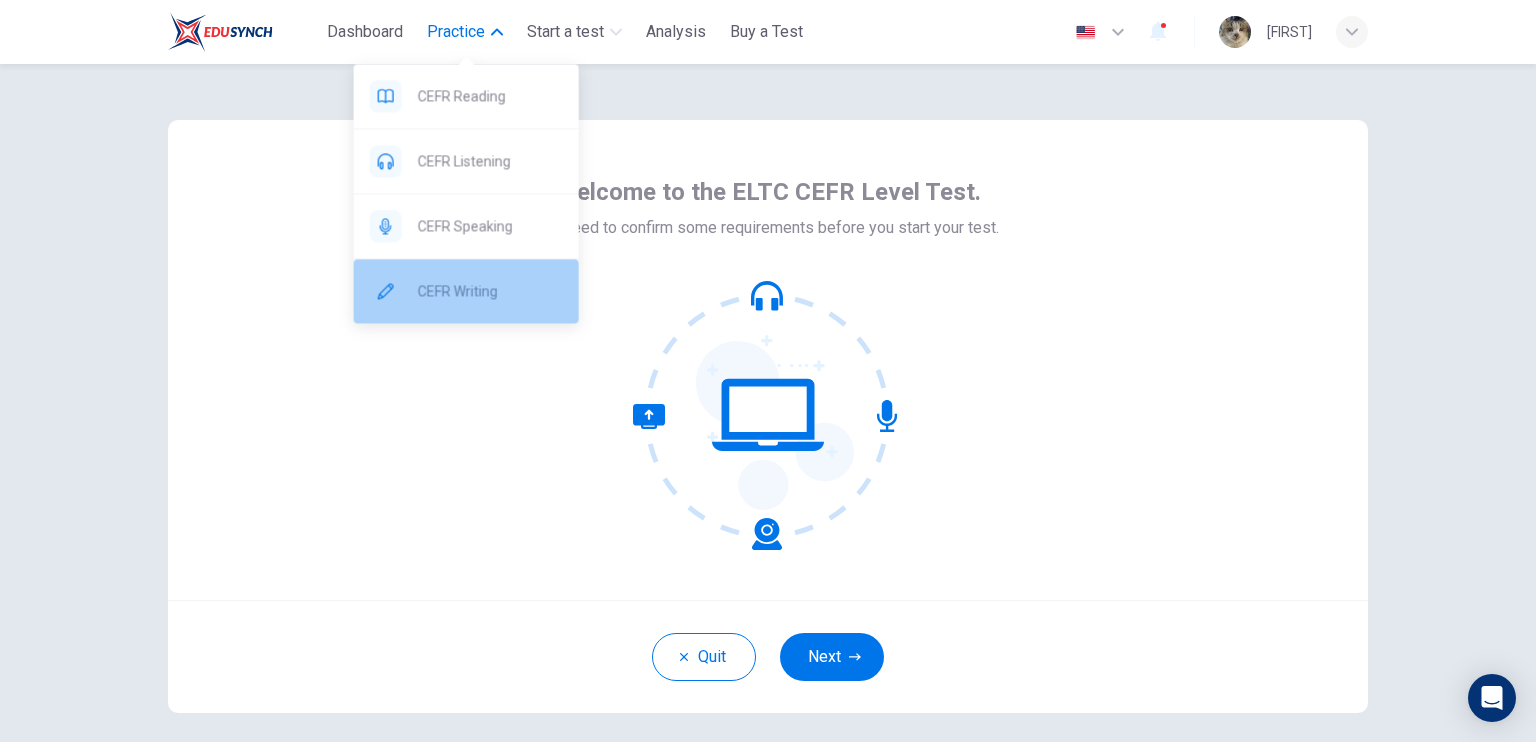 click on "CEFR Writing" at bounding box center (466, 291) 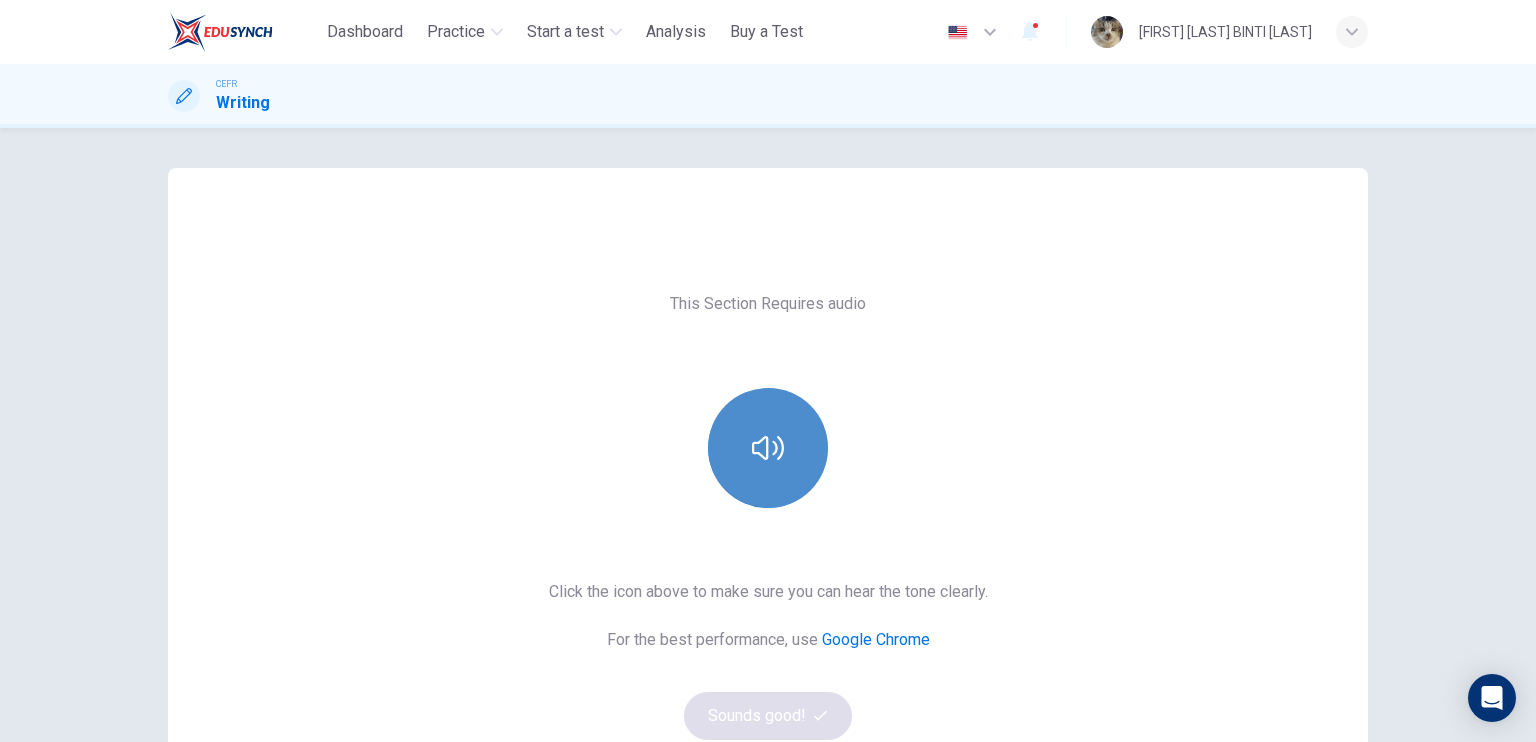 click at bounding box center (768, 448) 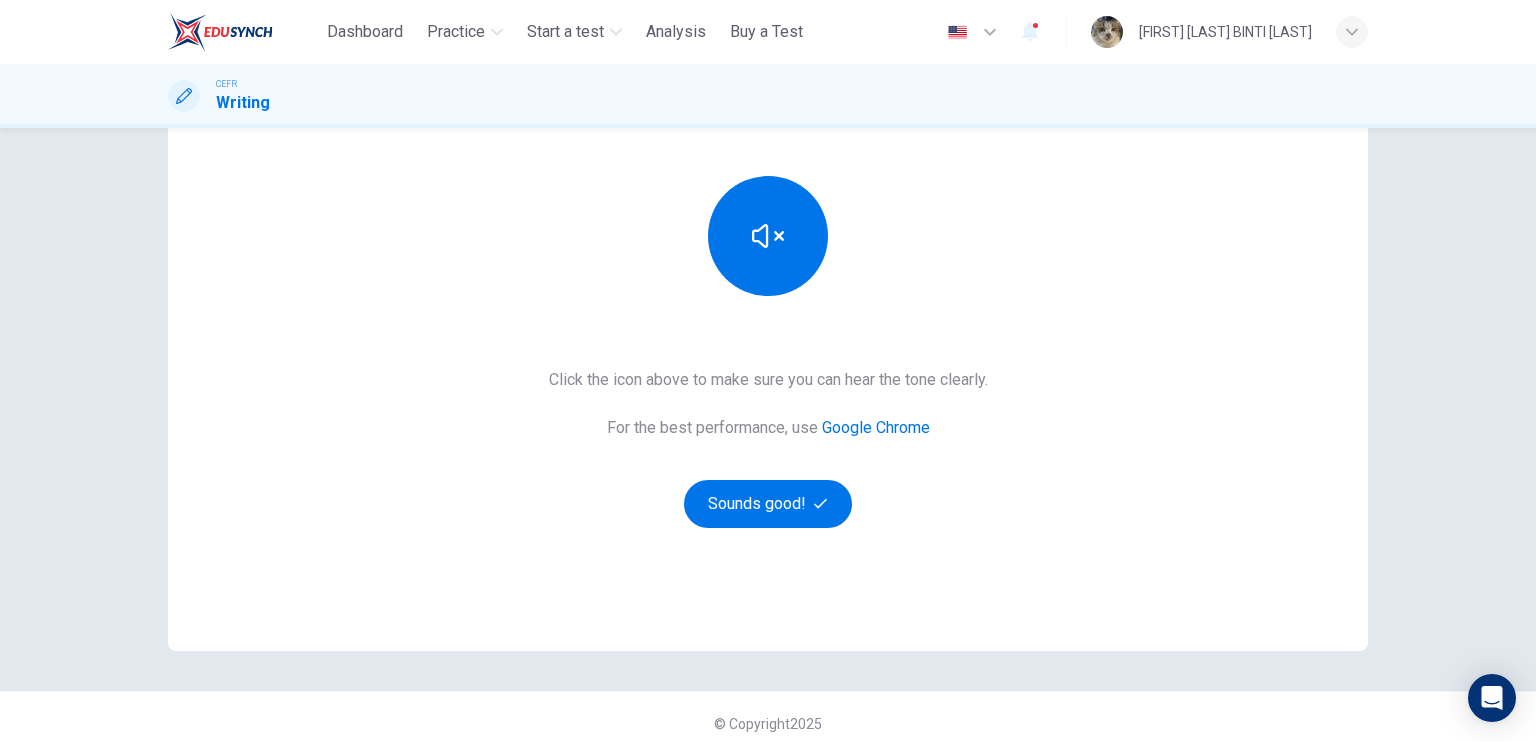 scroll, scrollTop: 208, scrollLeft: 0, axis: vertical 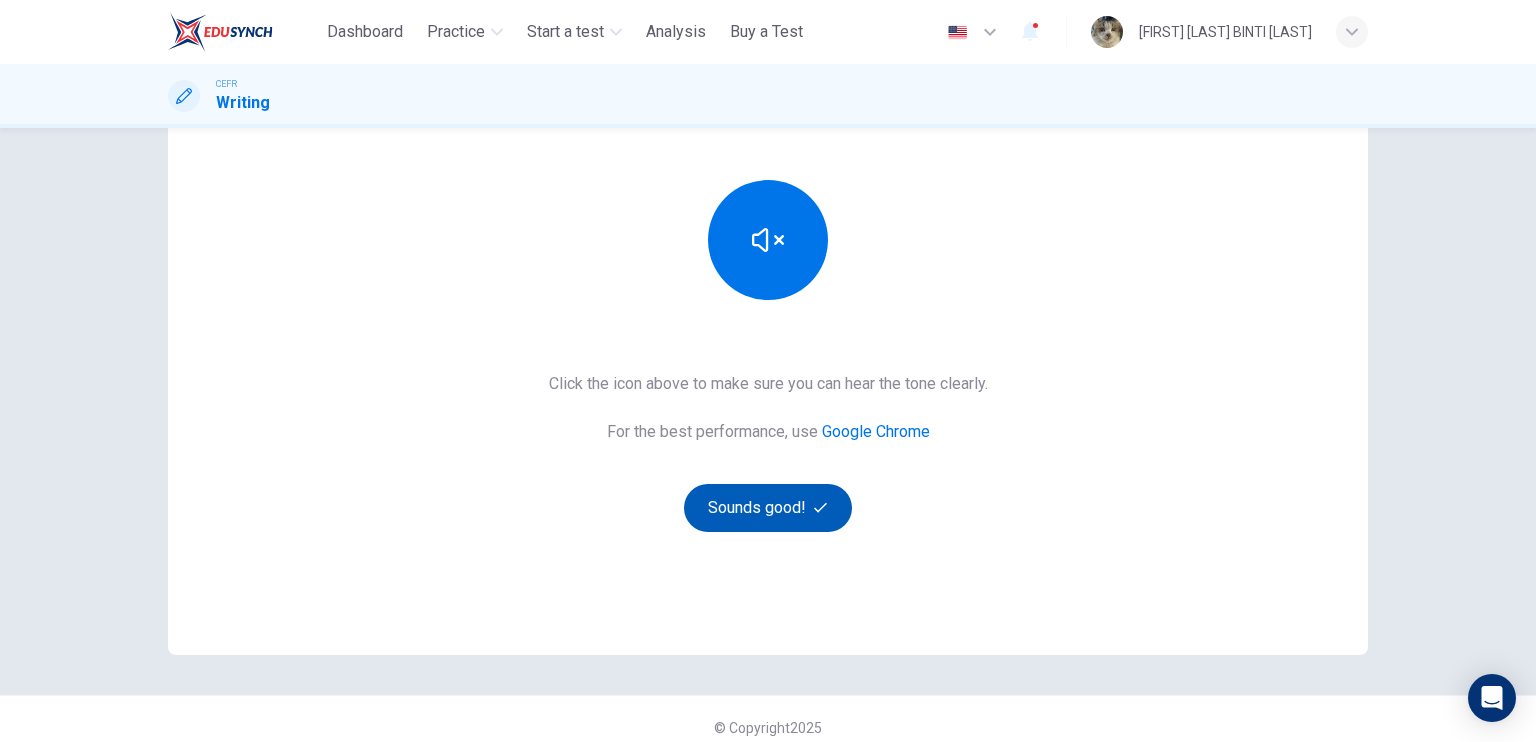 click on "Sounds good!" at bounding box center (768, 508) 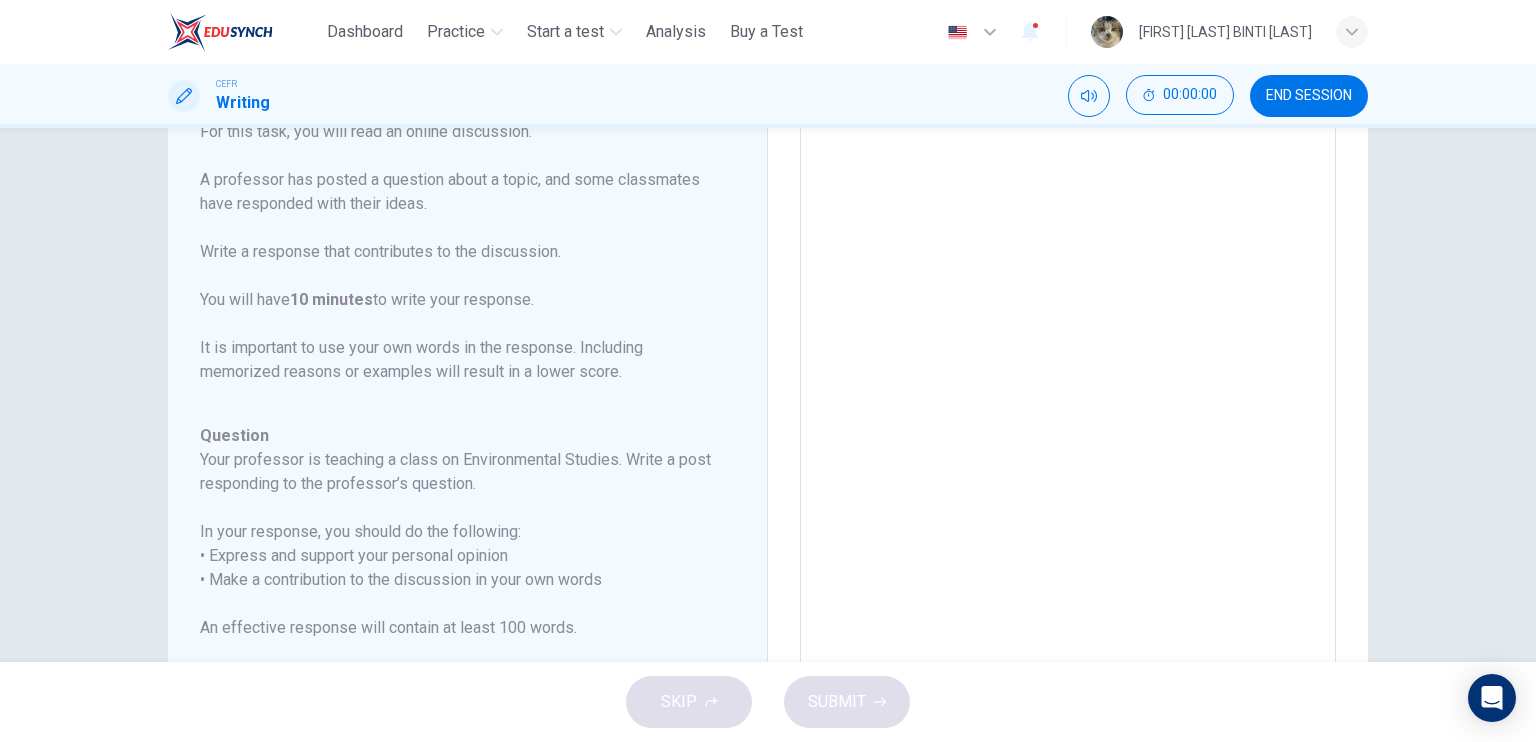 scroll, scrollTop: 0, scrollLeft: 0, axis: both 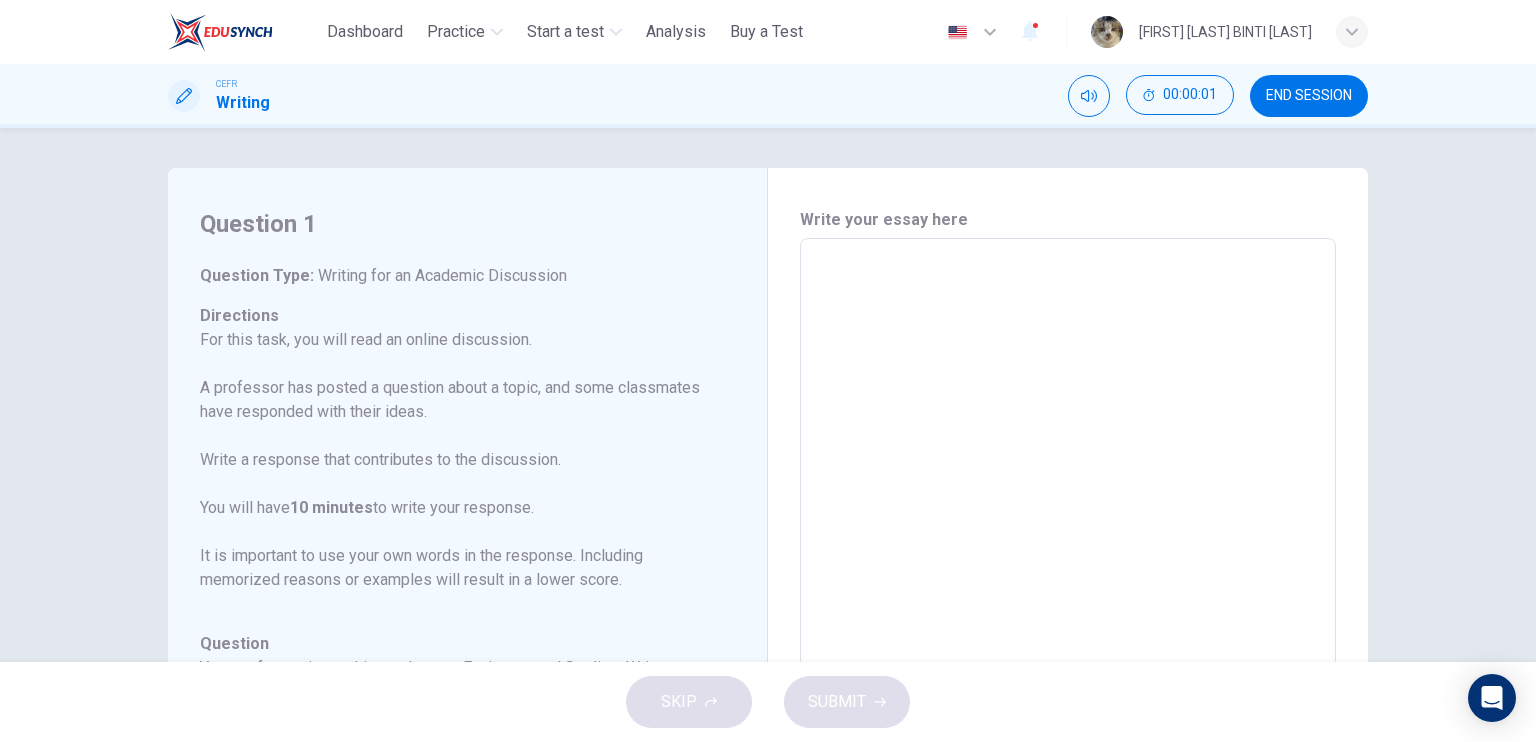 click at bounding box center (1068, 572) 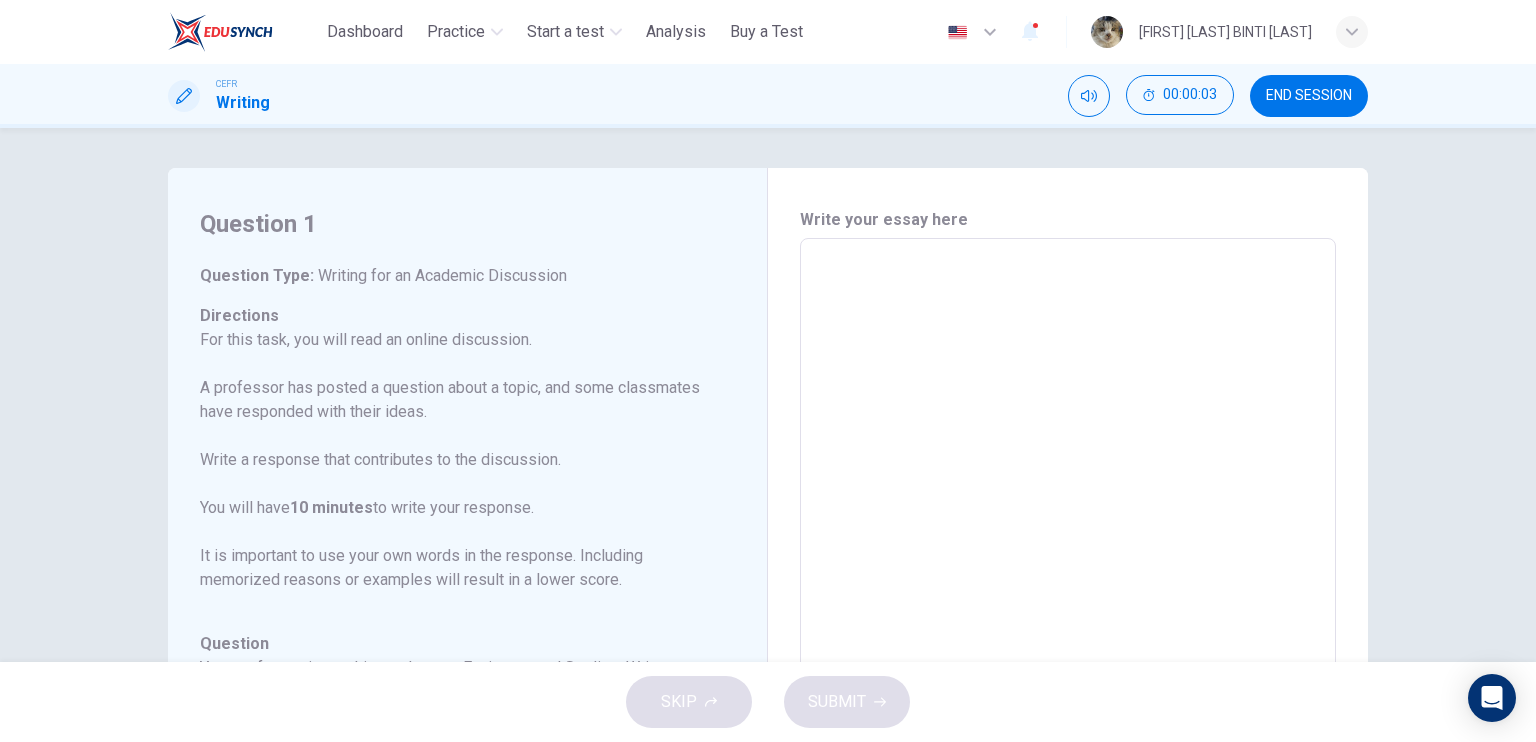 type on "*" 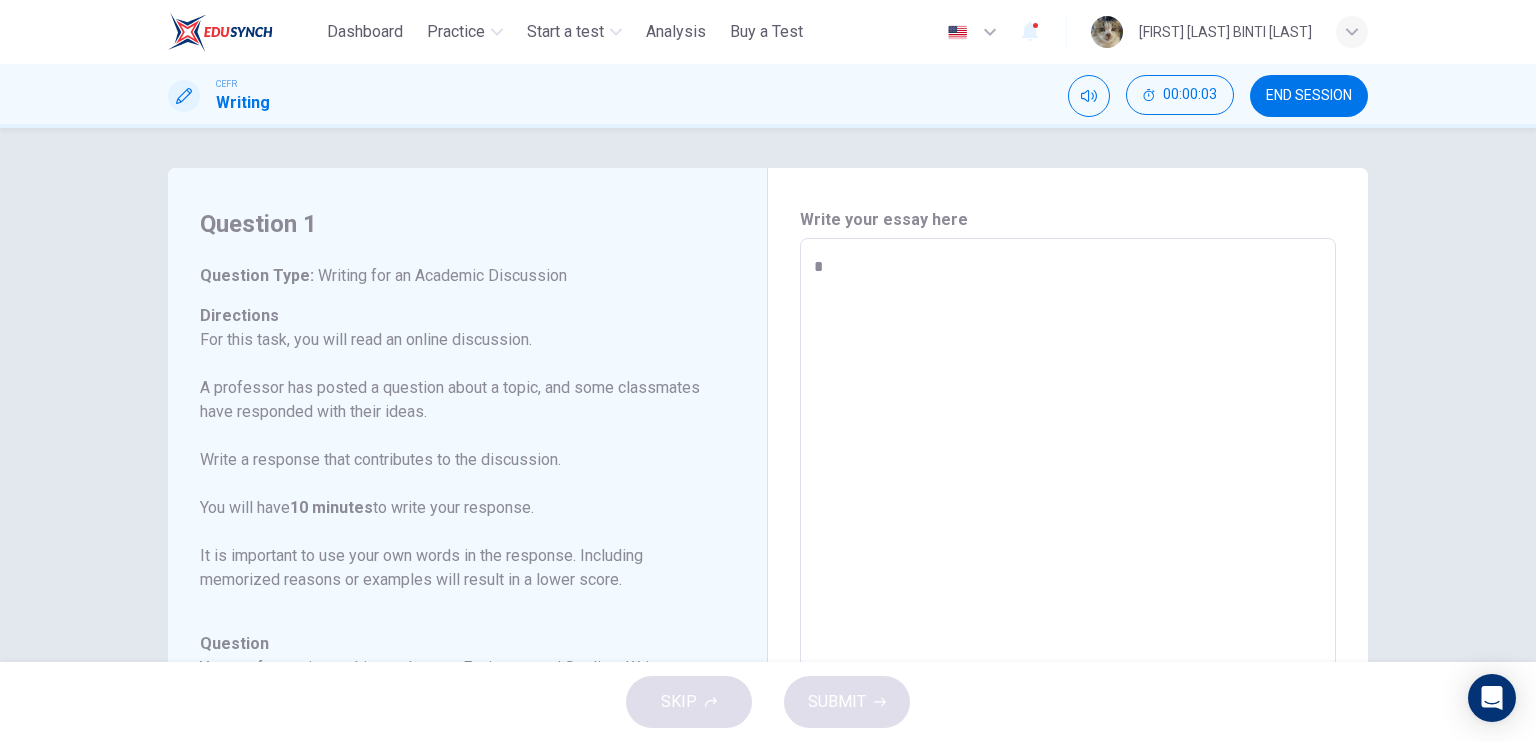 type on "*" 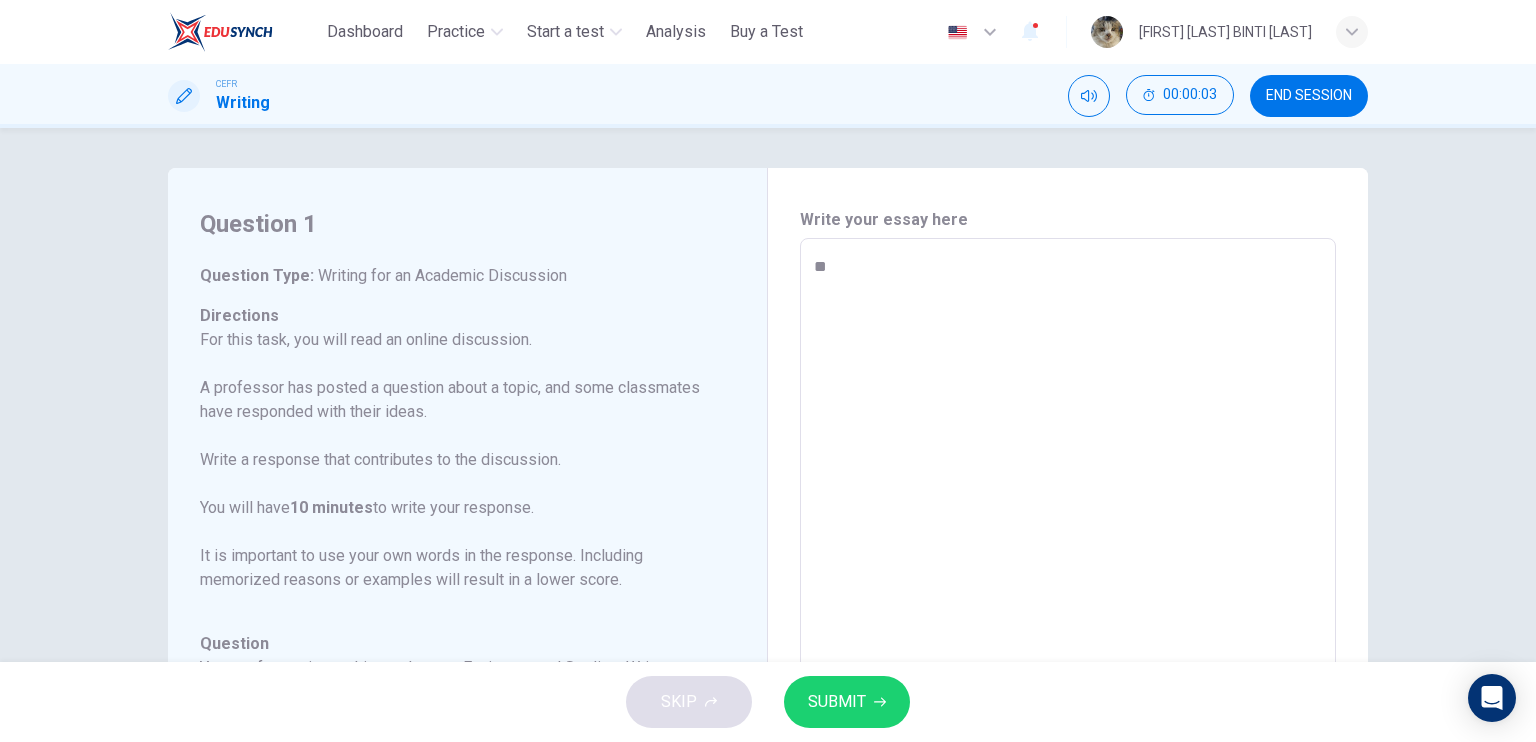 type on "*" 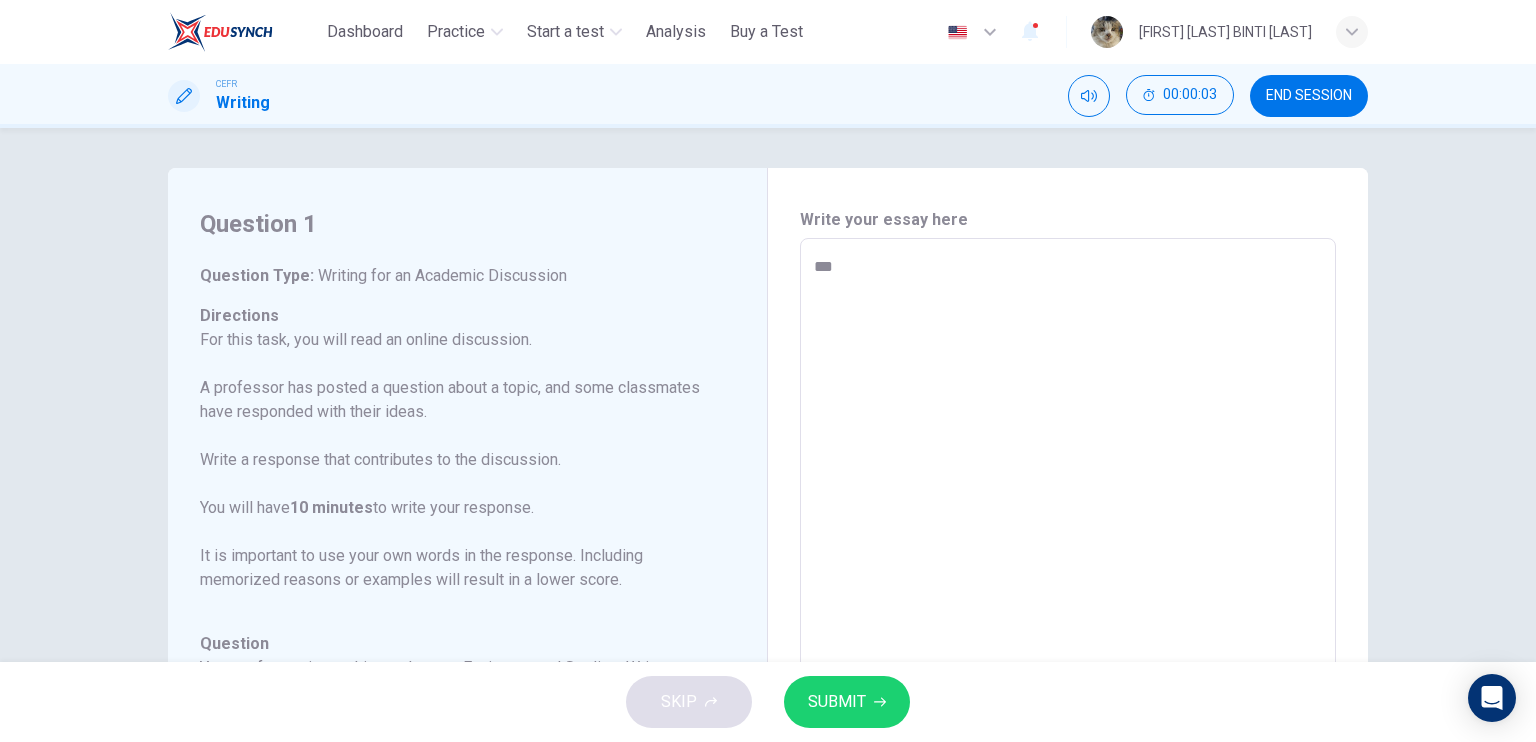 type on "****" 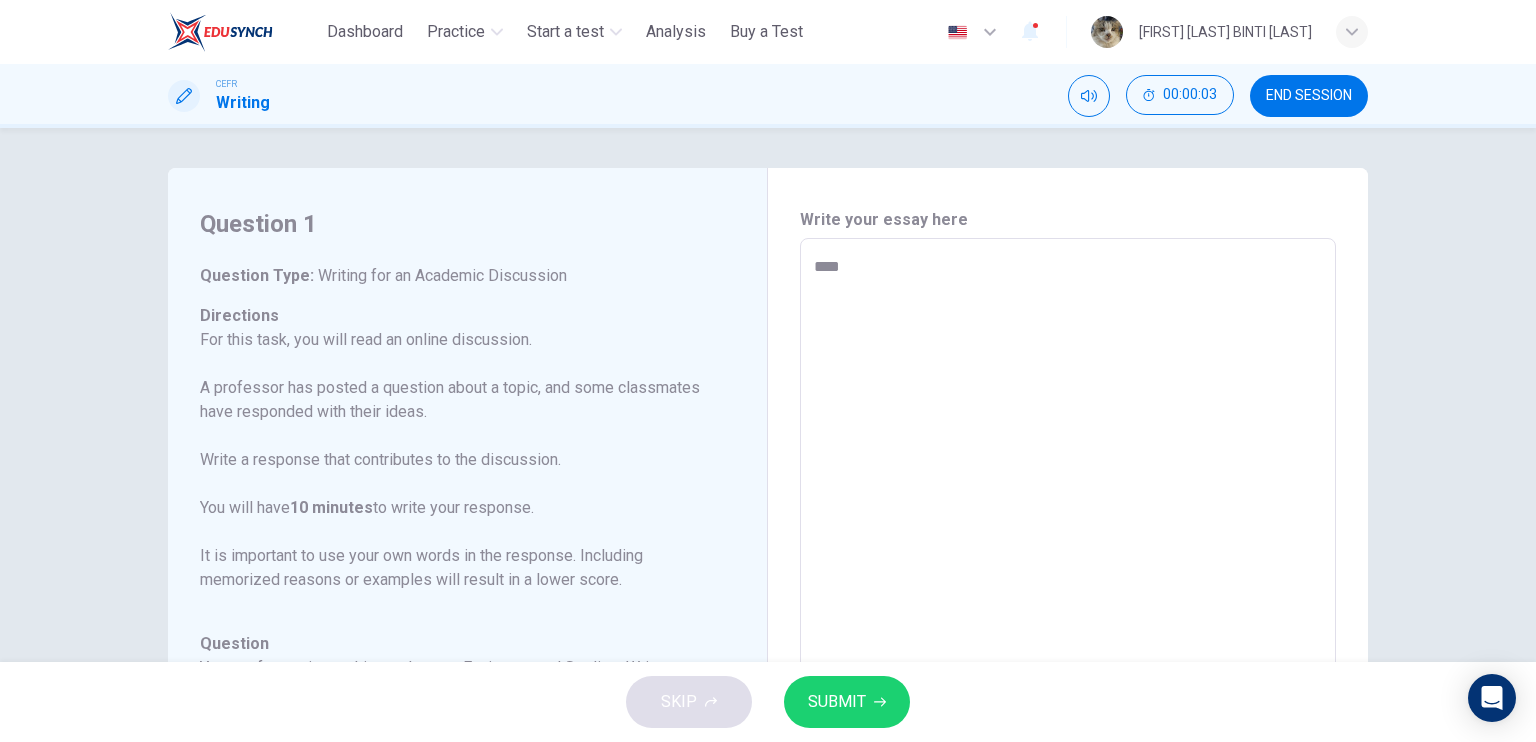 type on "*" 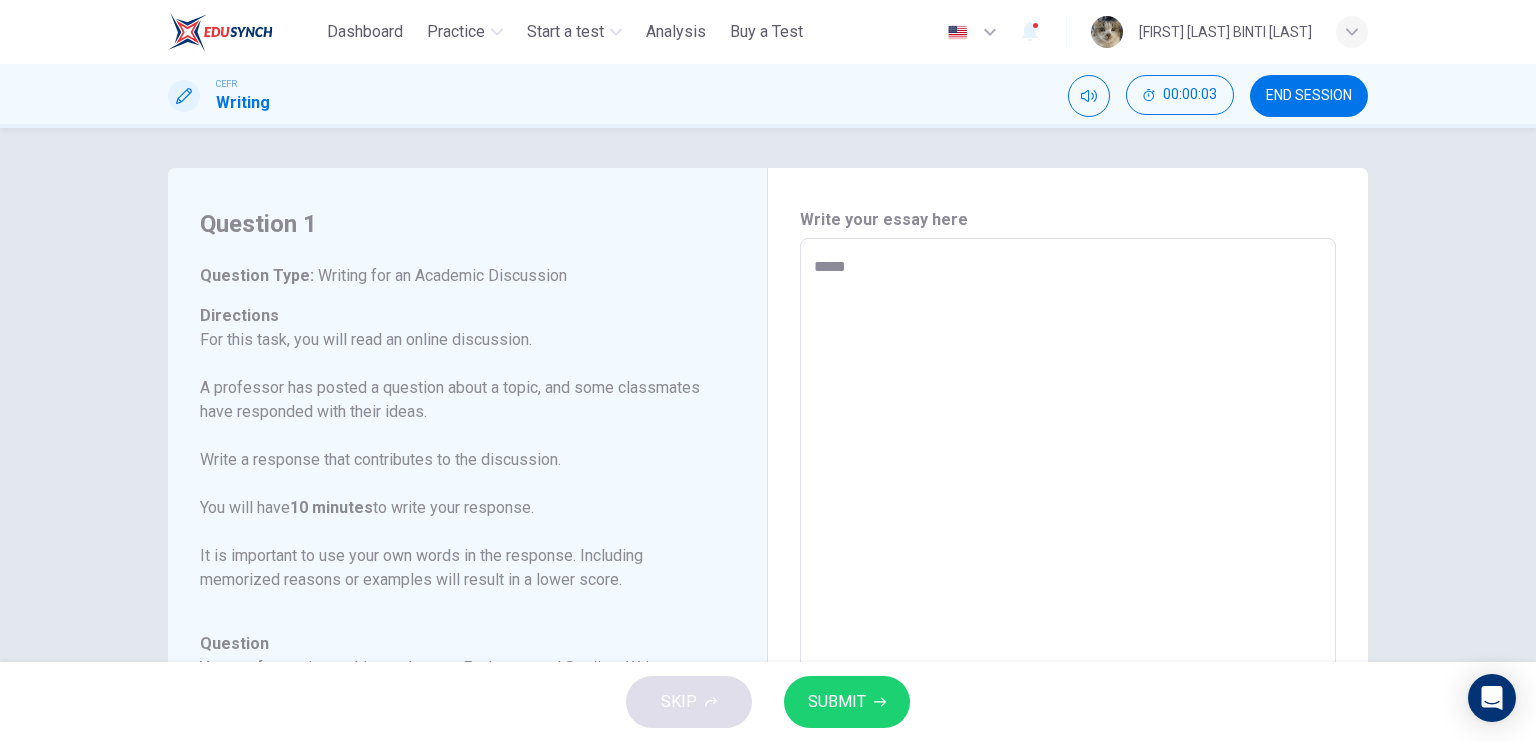 type on "*" 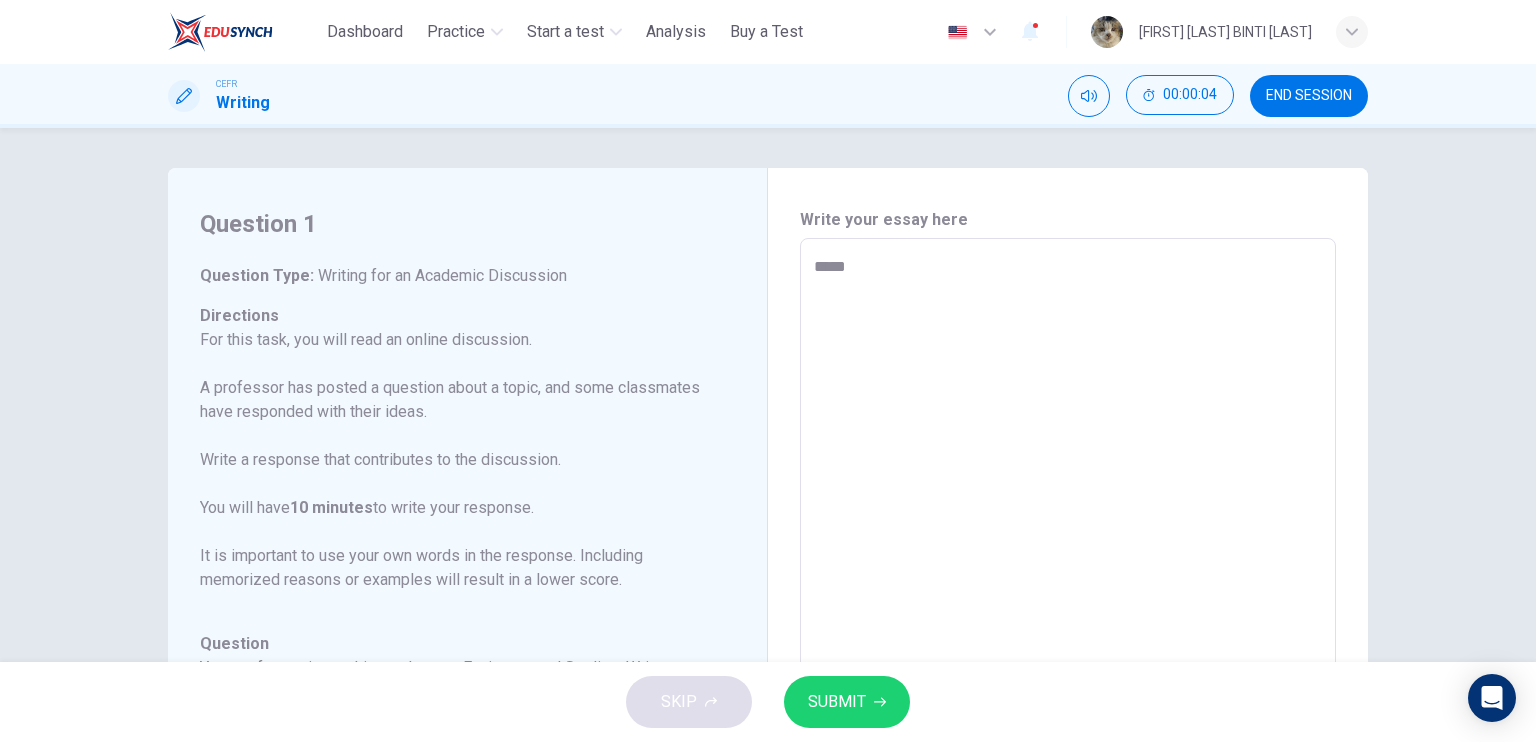 type on "******" 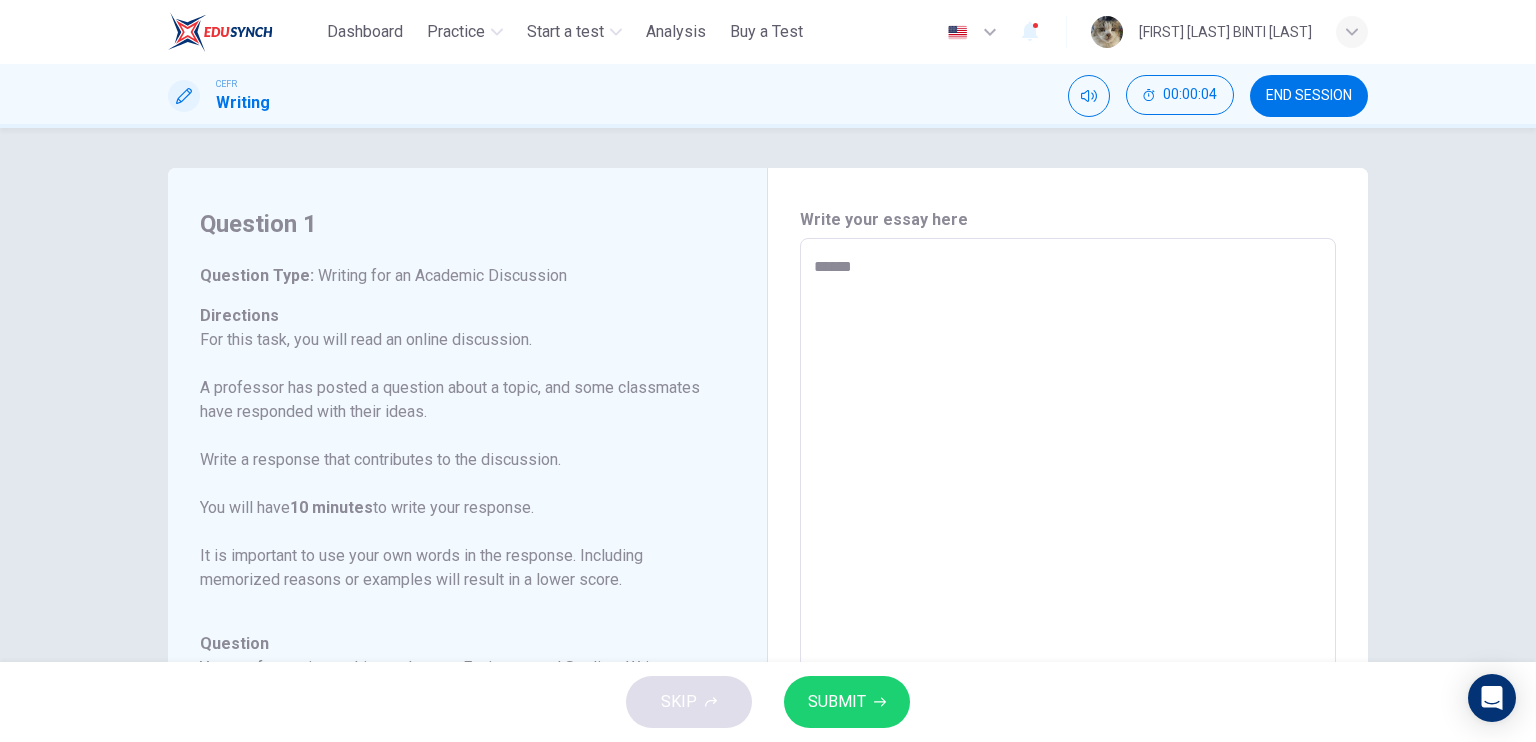 type on "******" 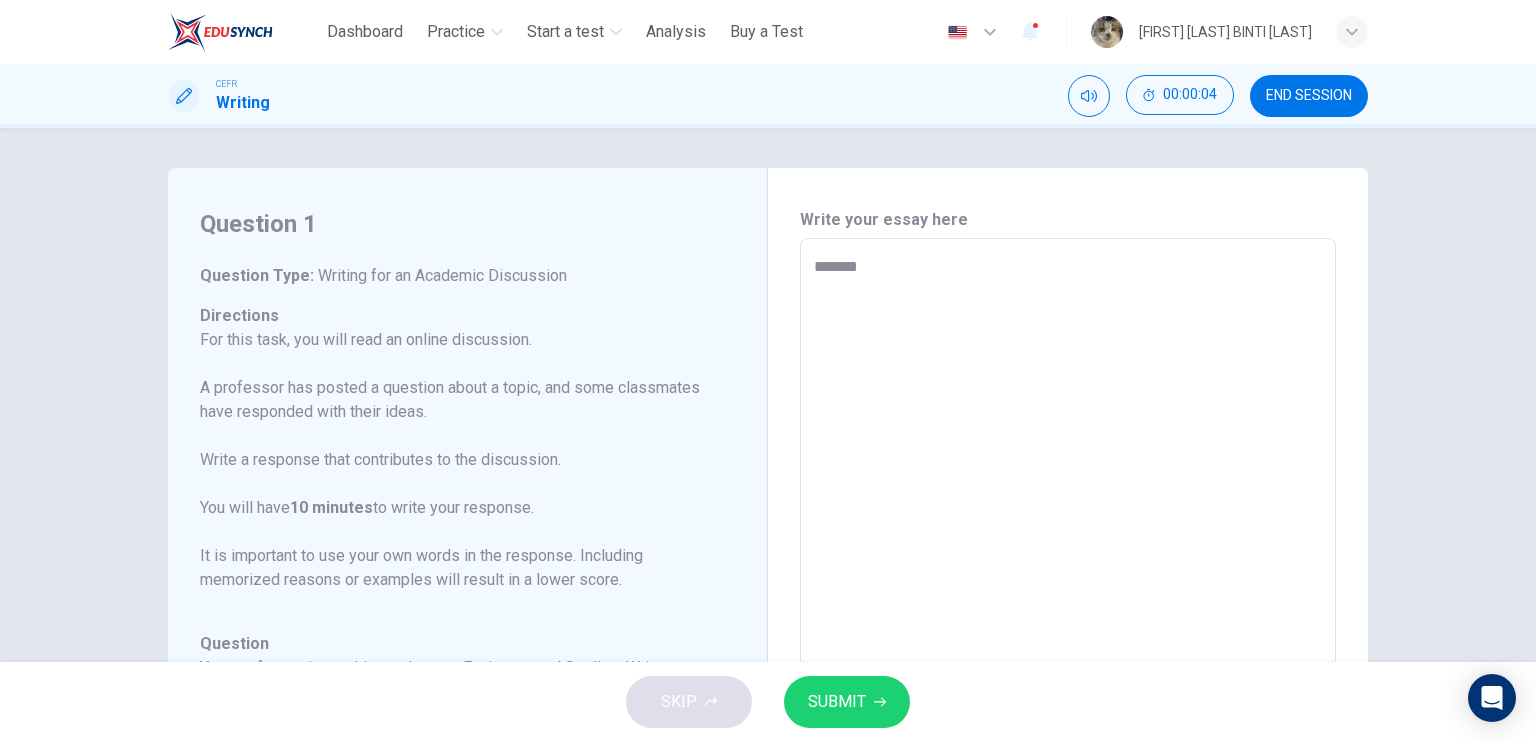 type on "*" 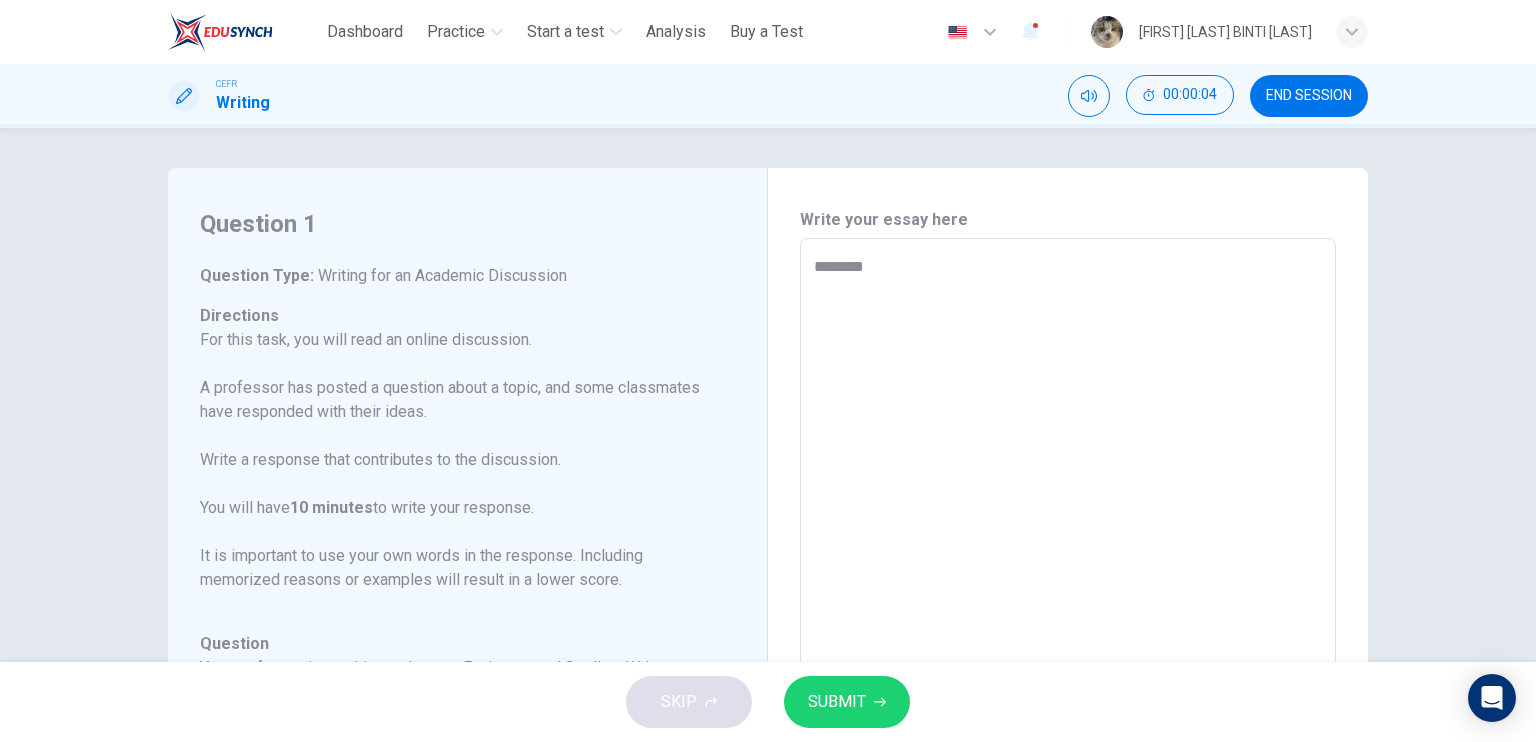 type on "*********" 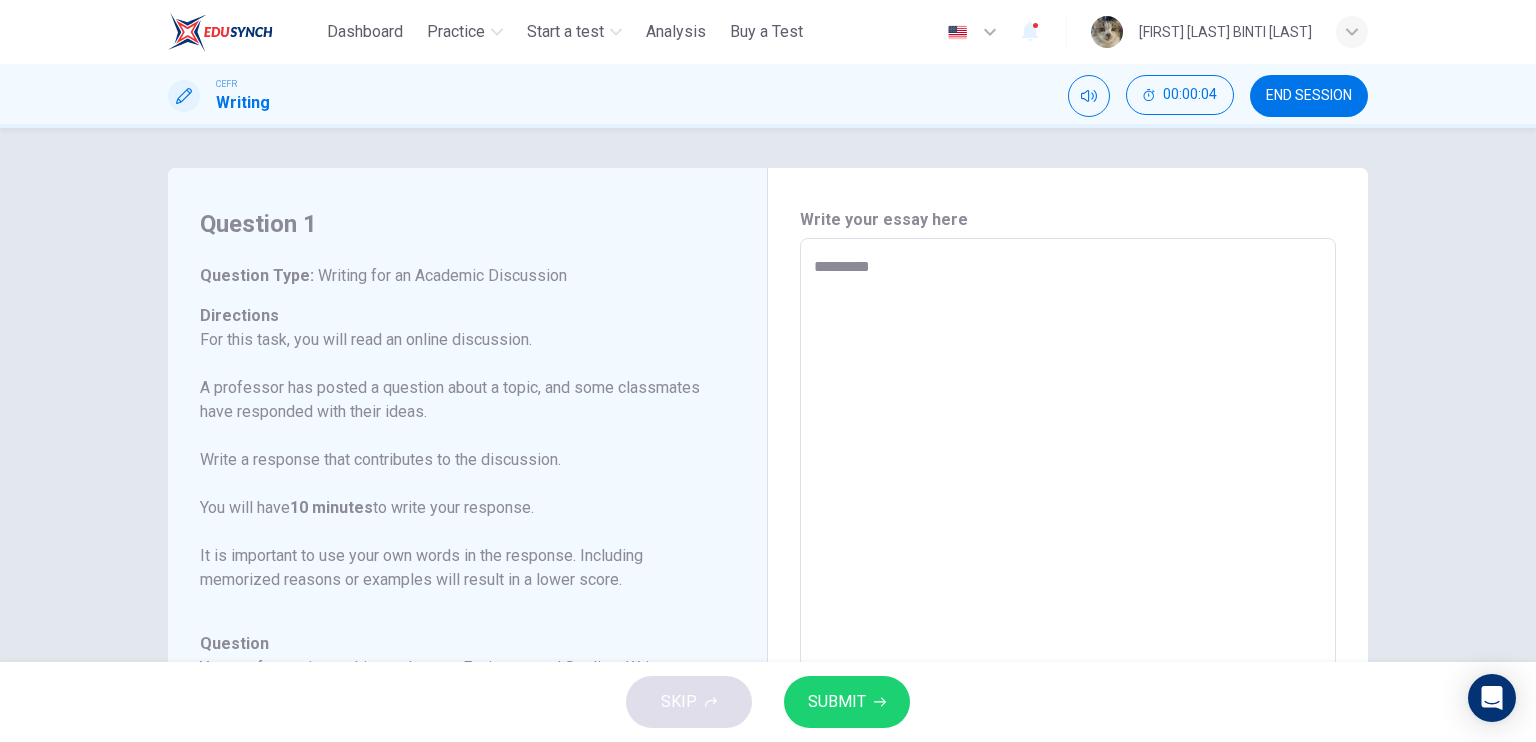 type on "*" 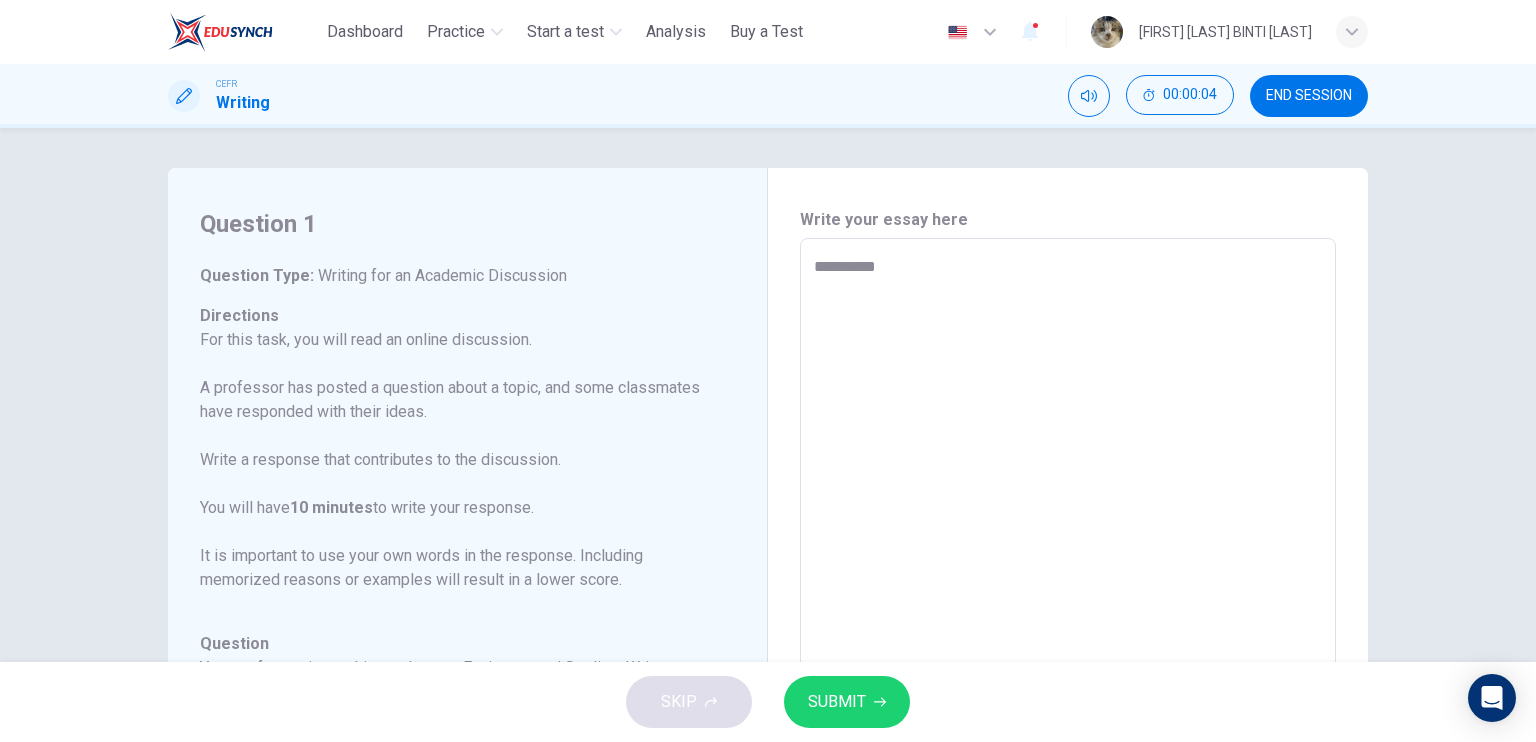 type on "*" 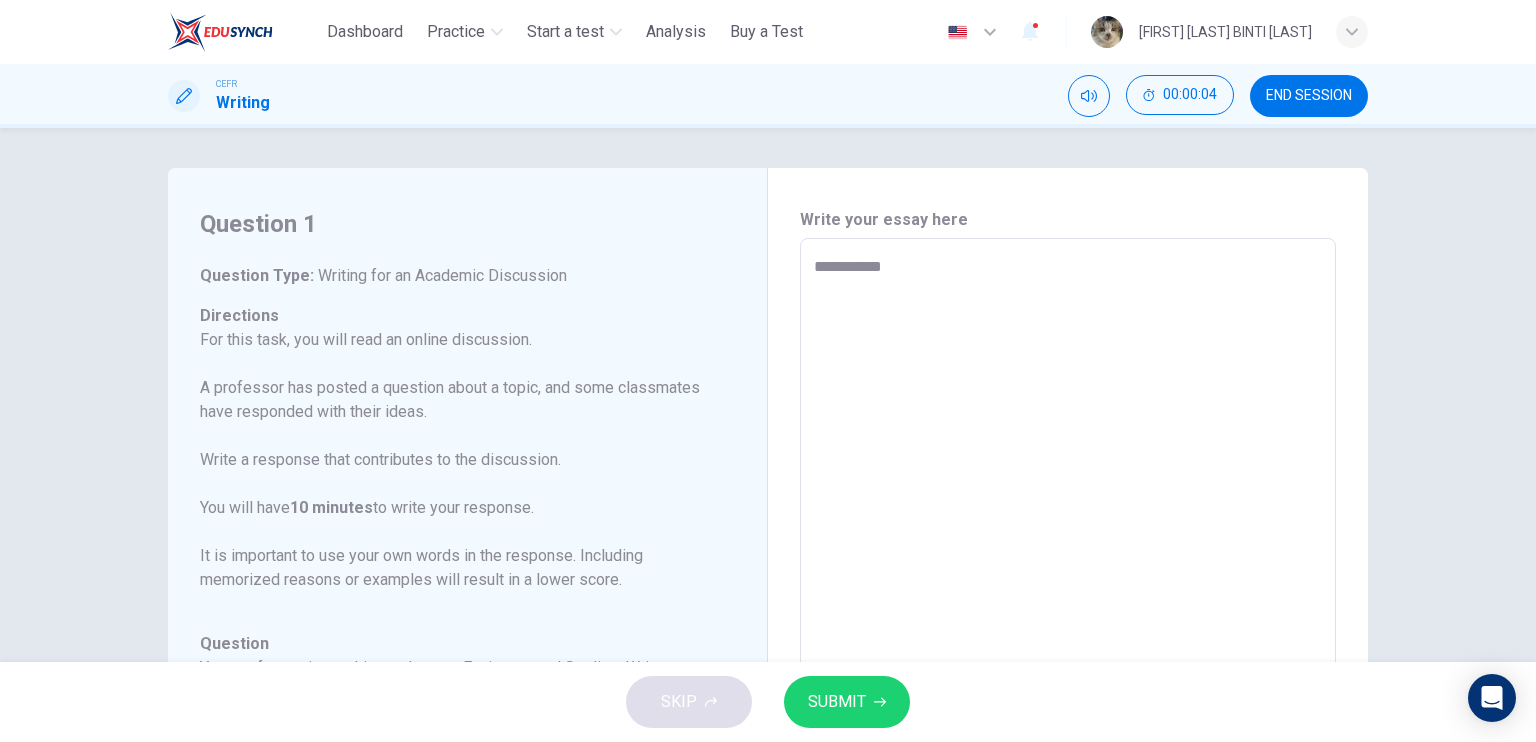 type on "*" 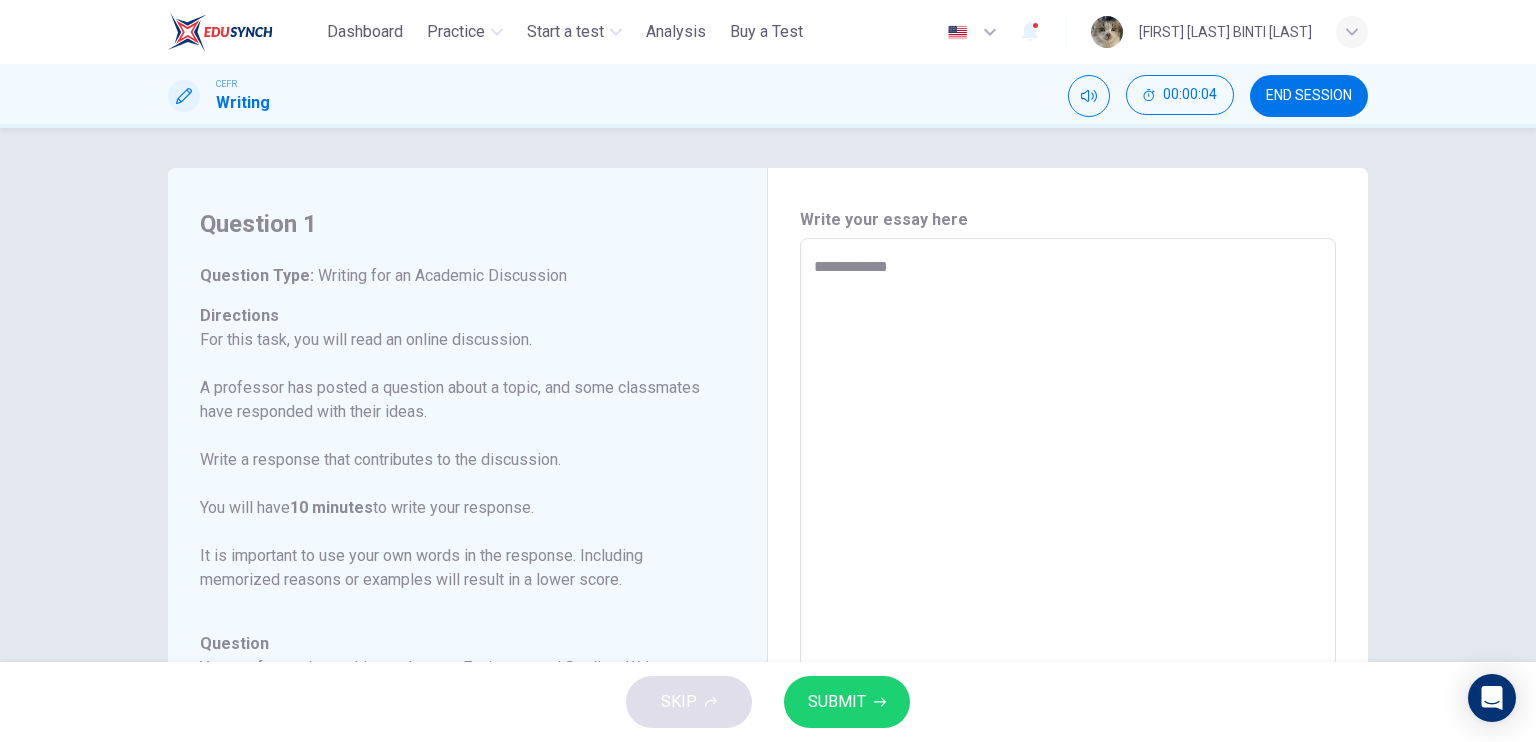 type on "*" 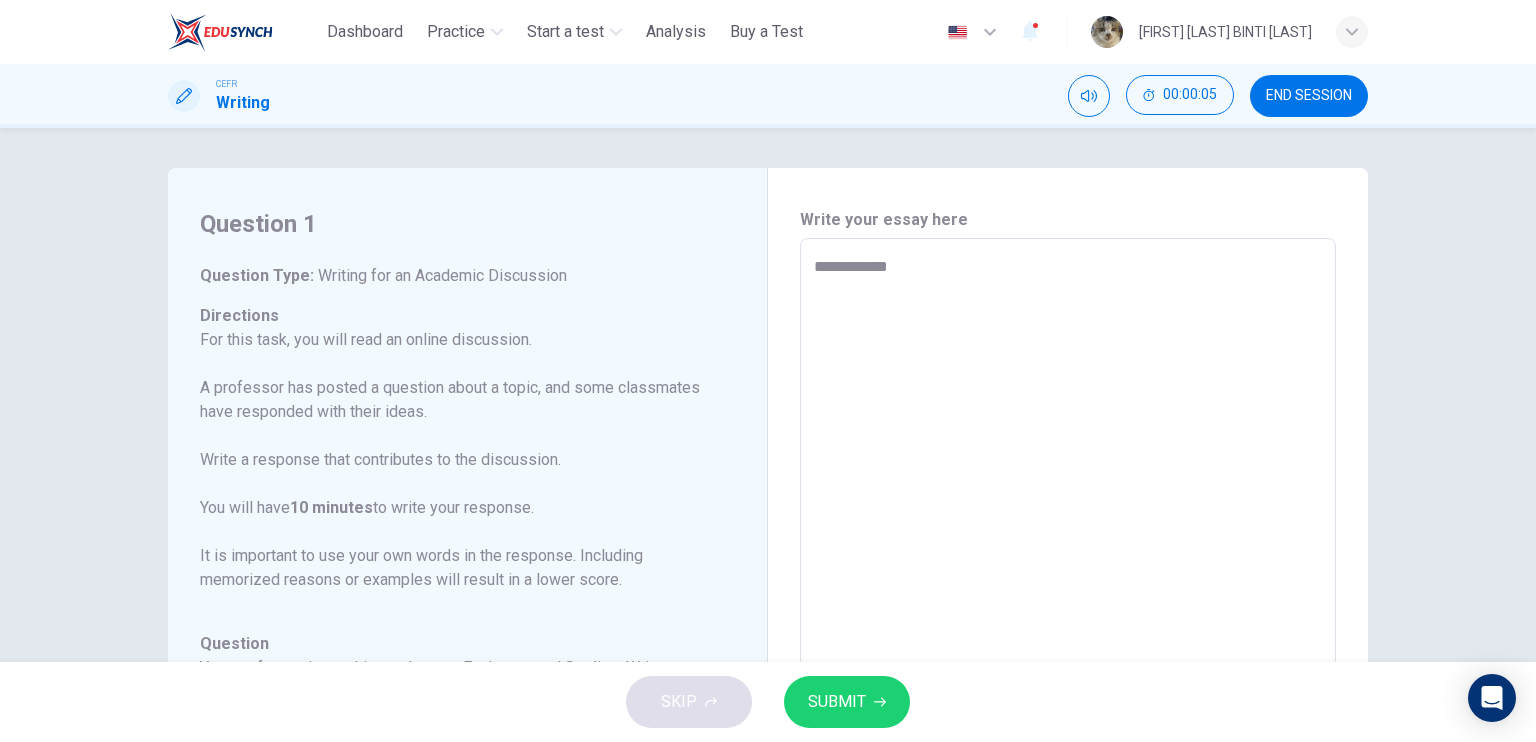 type on "**********" 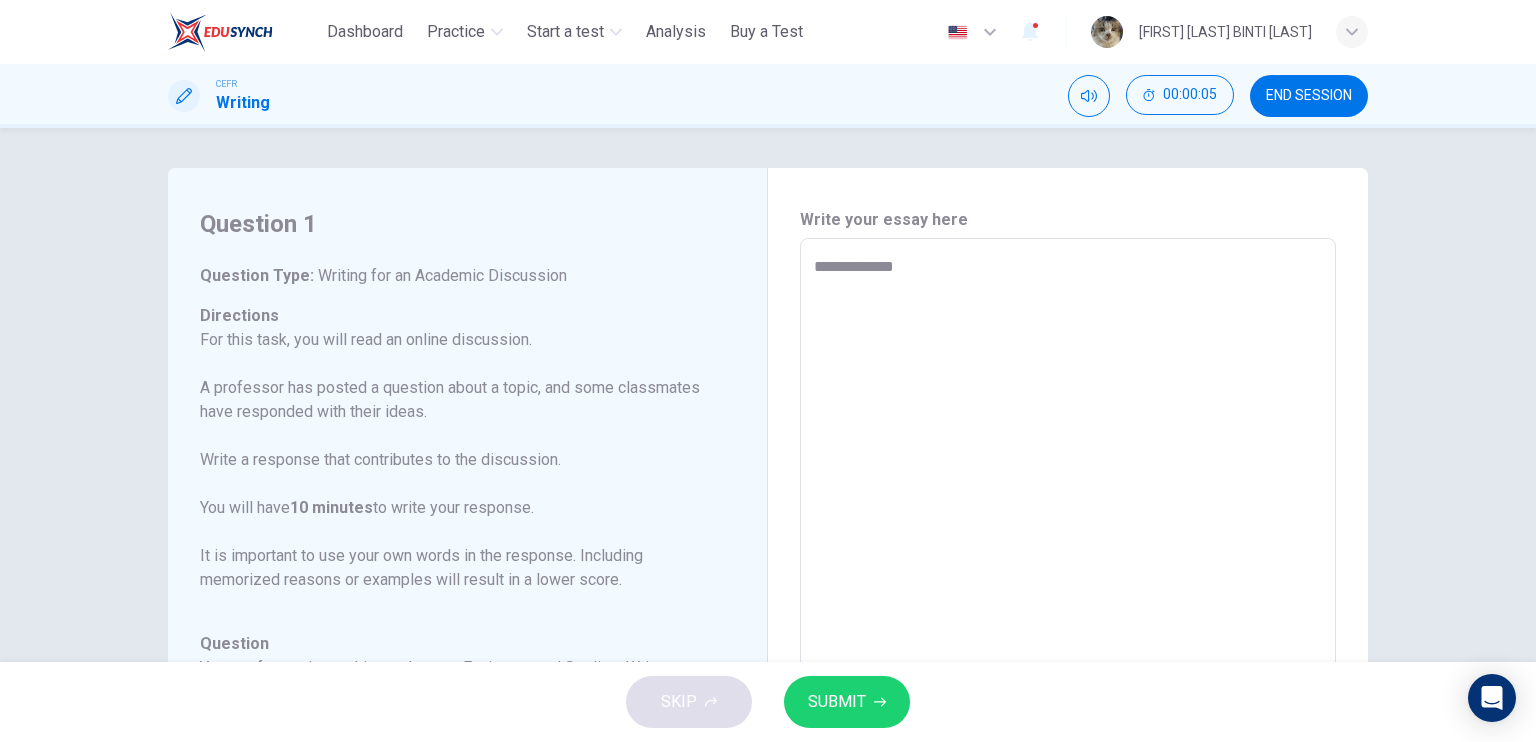 type on "**********" 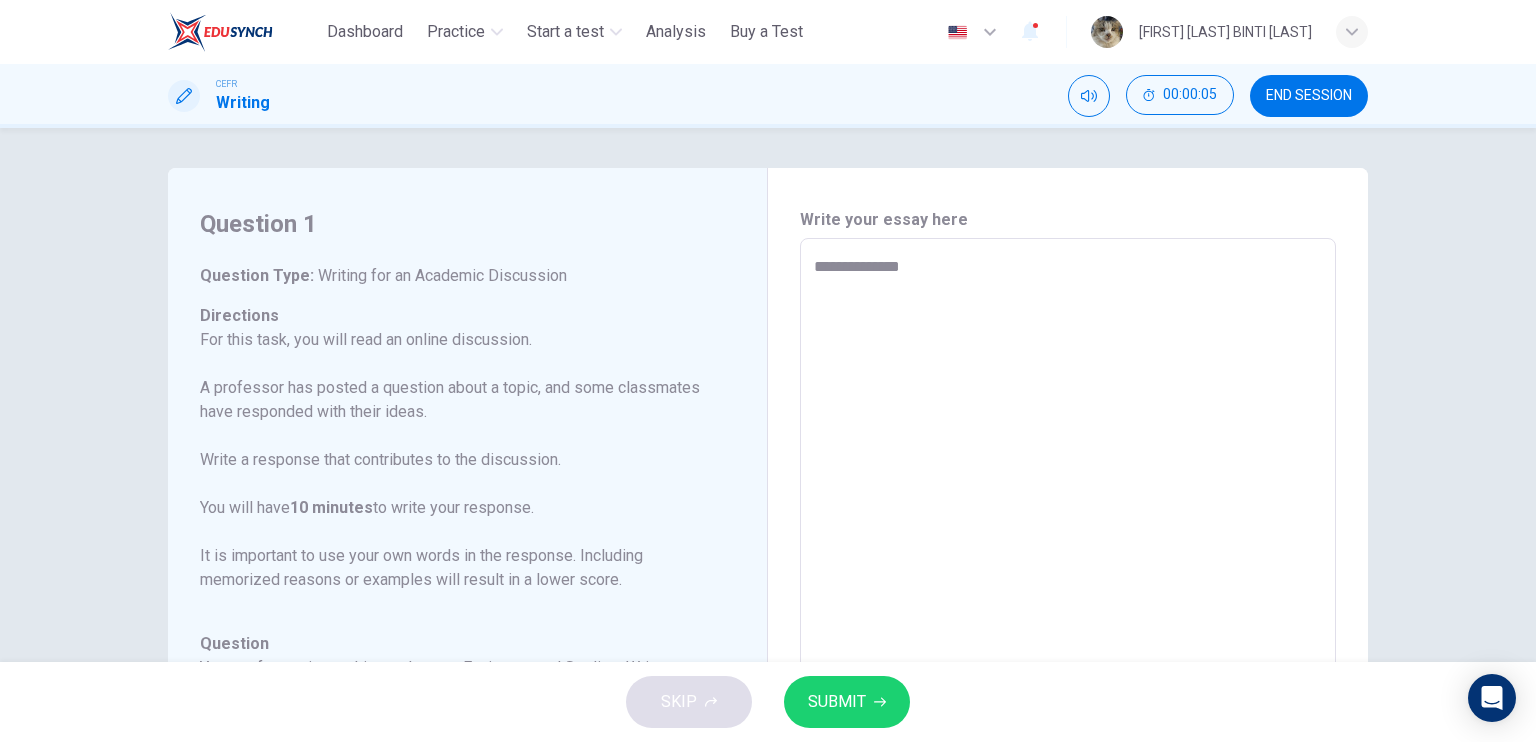 type on "*" 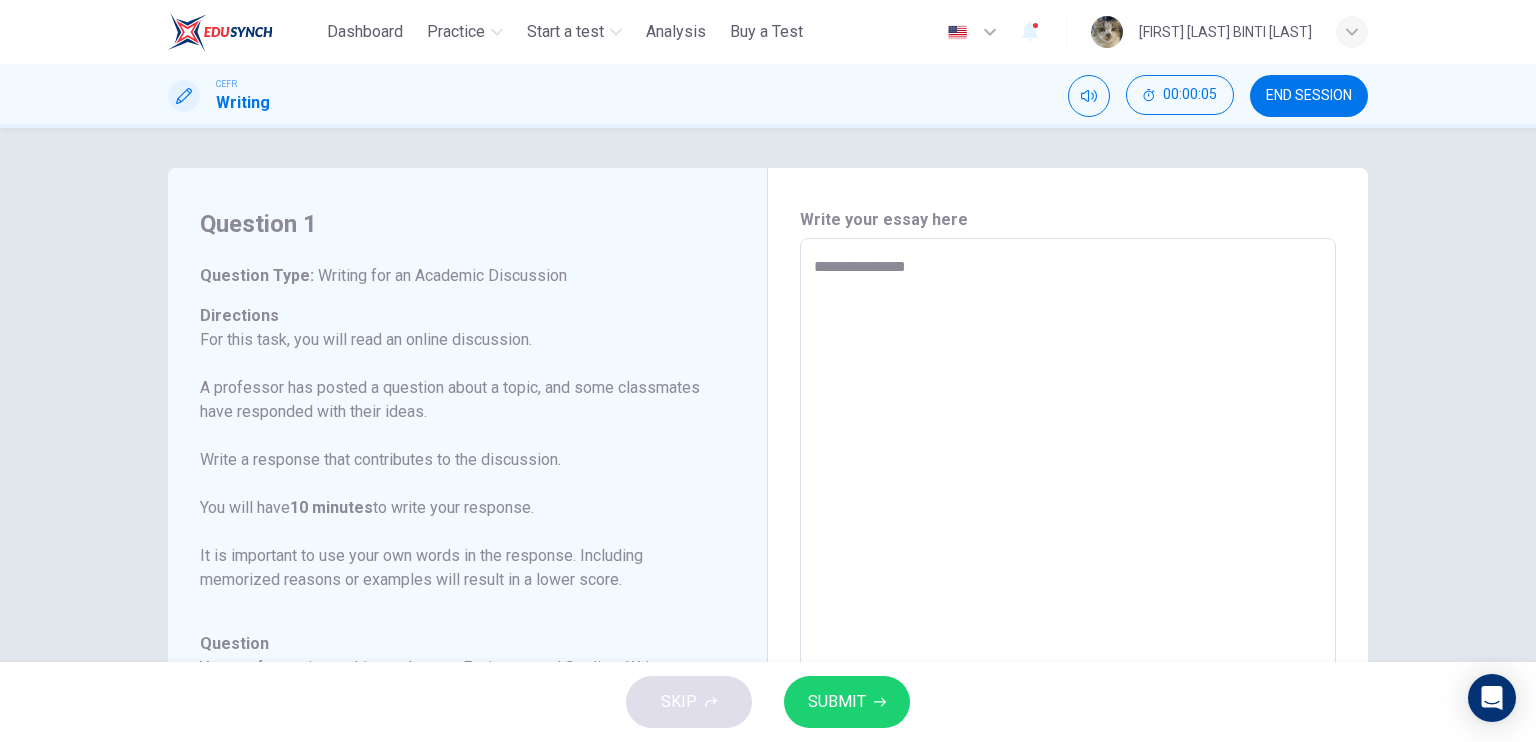 type on "*" 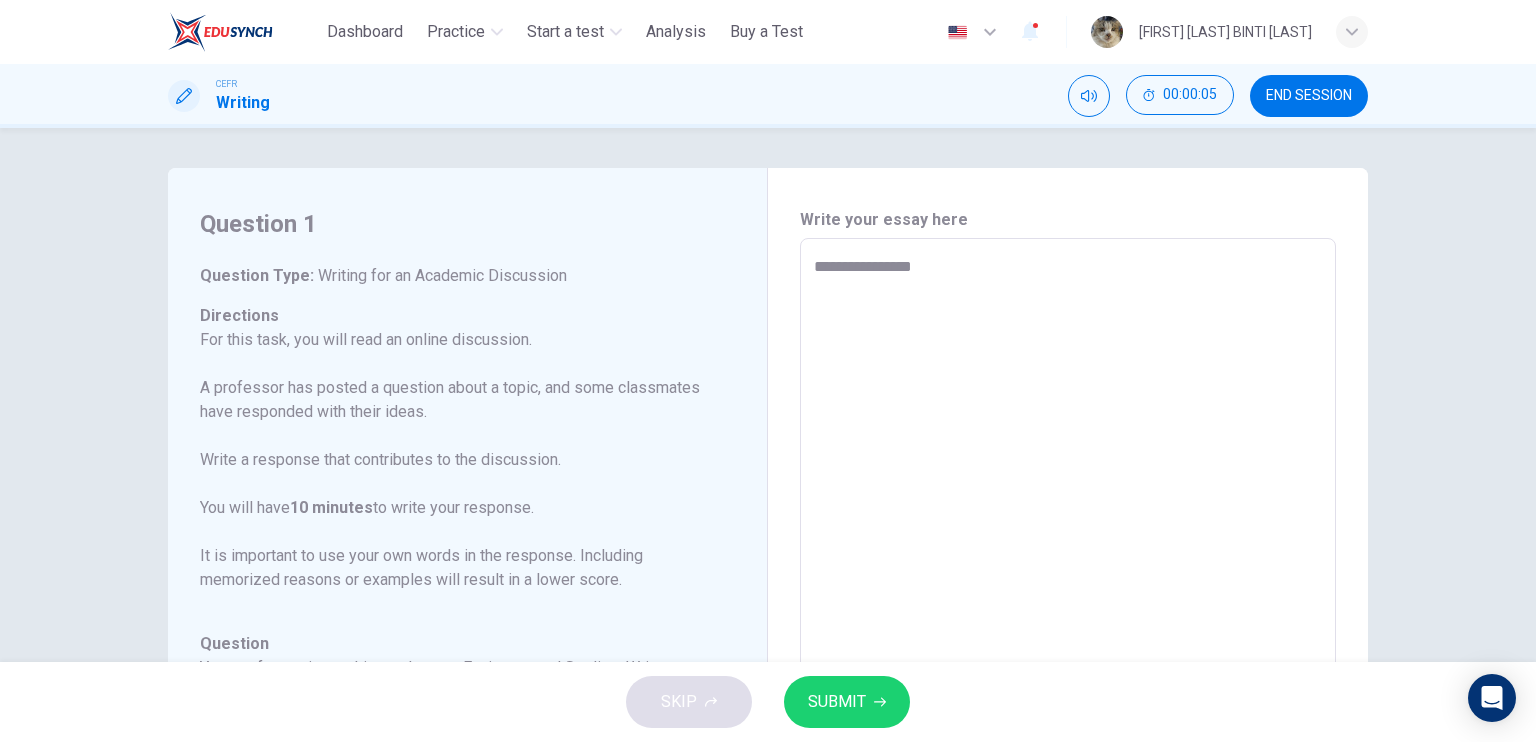 type on "*" 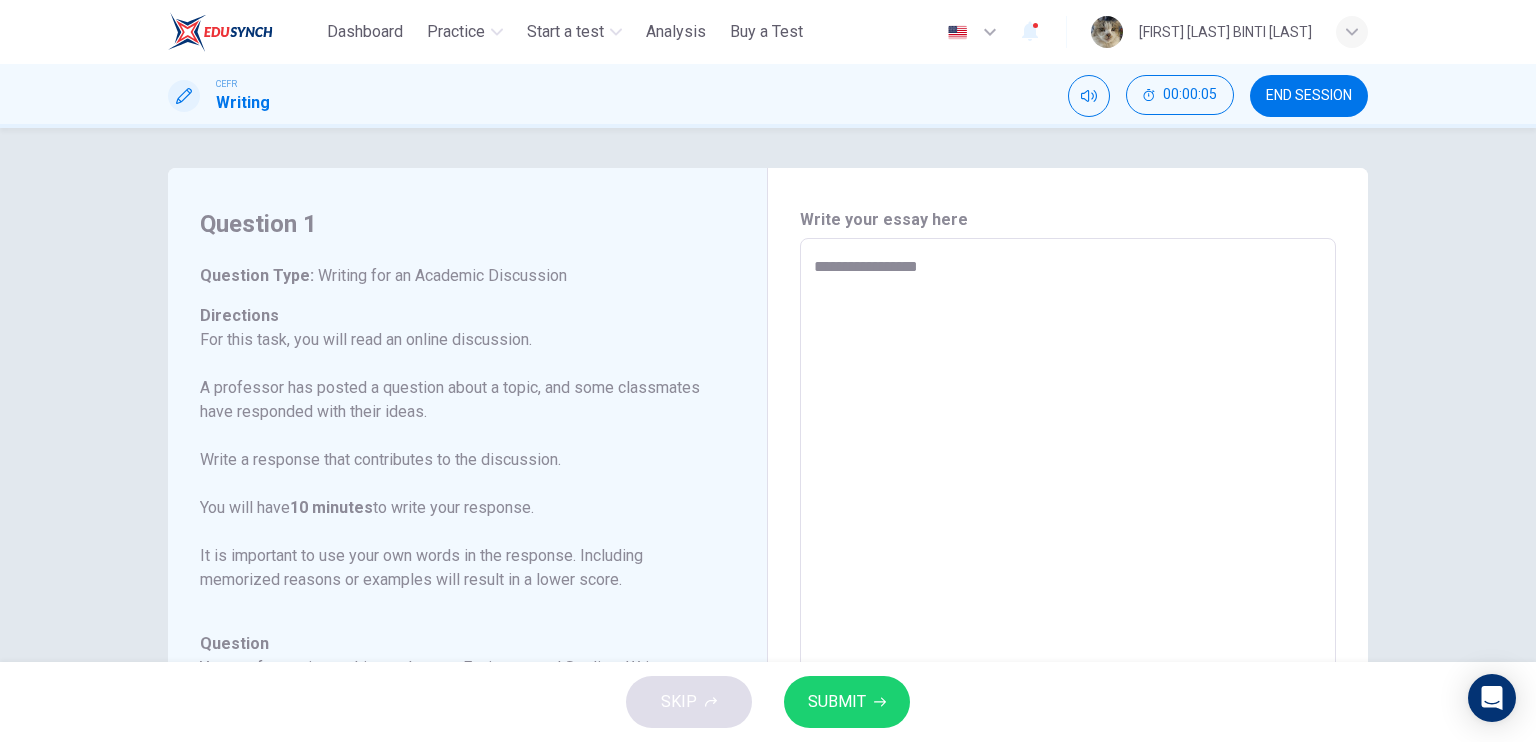 type on "*" 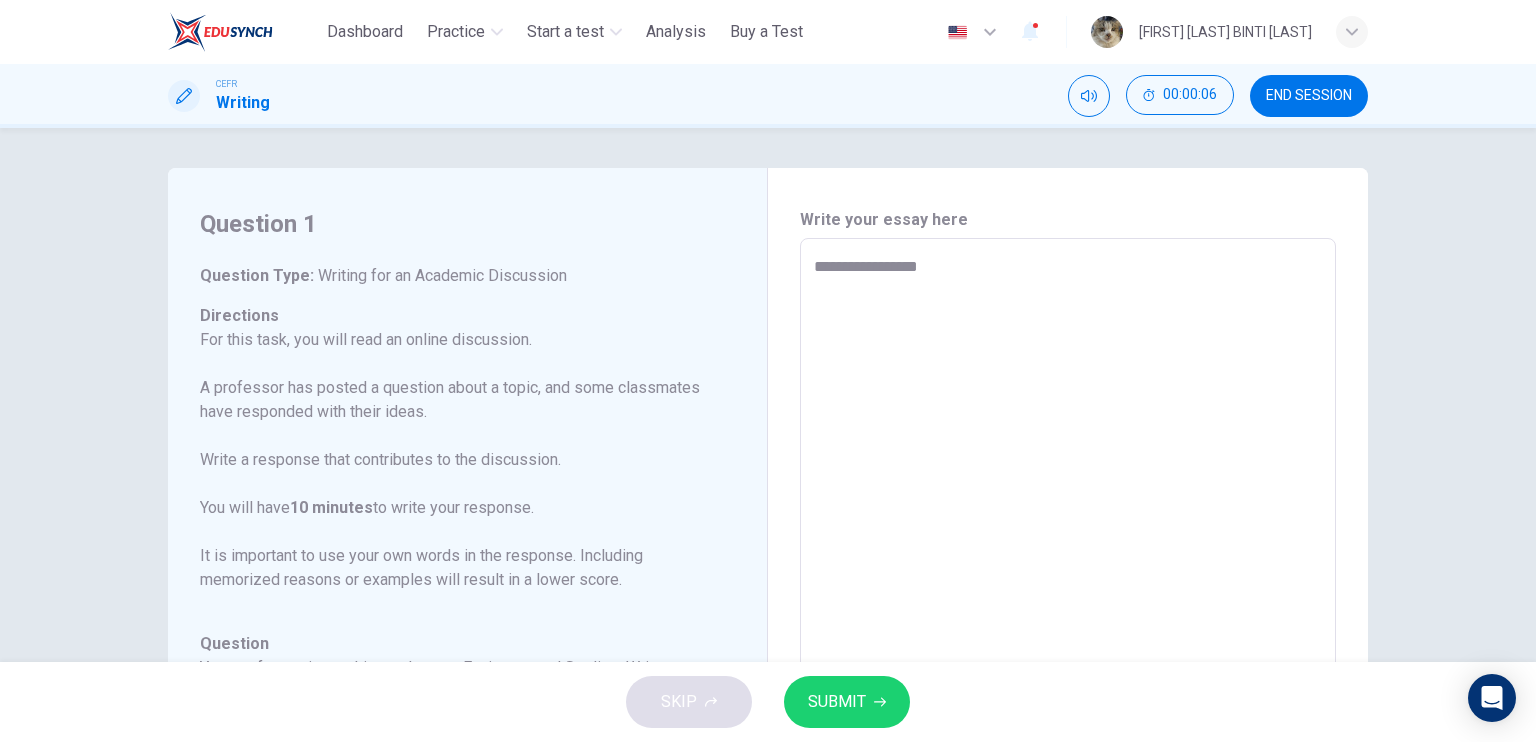 type on "**********" 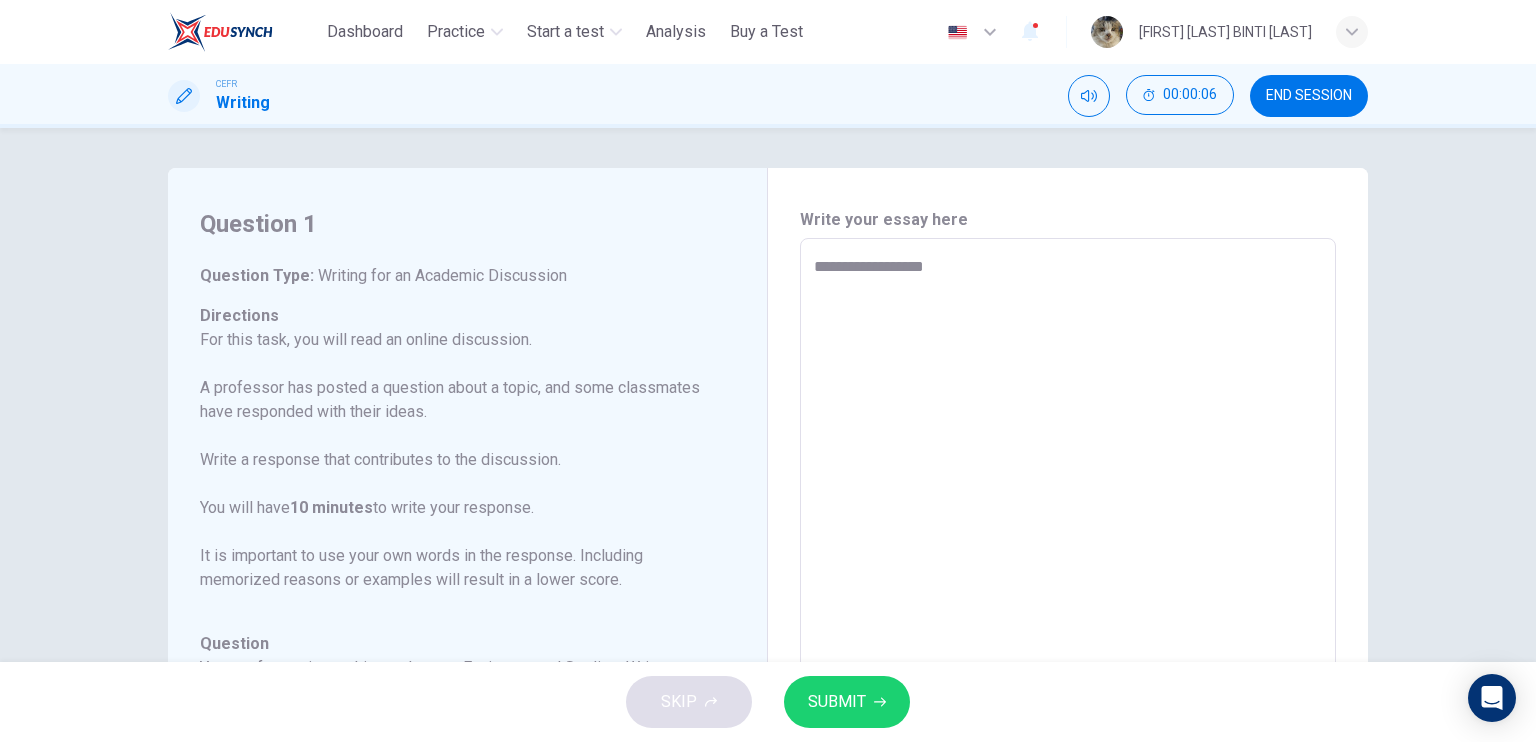 type on "*" 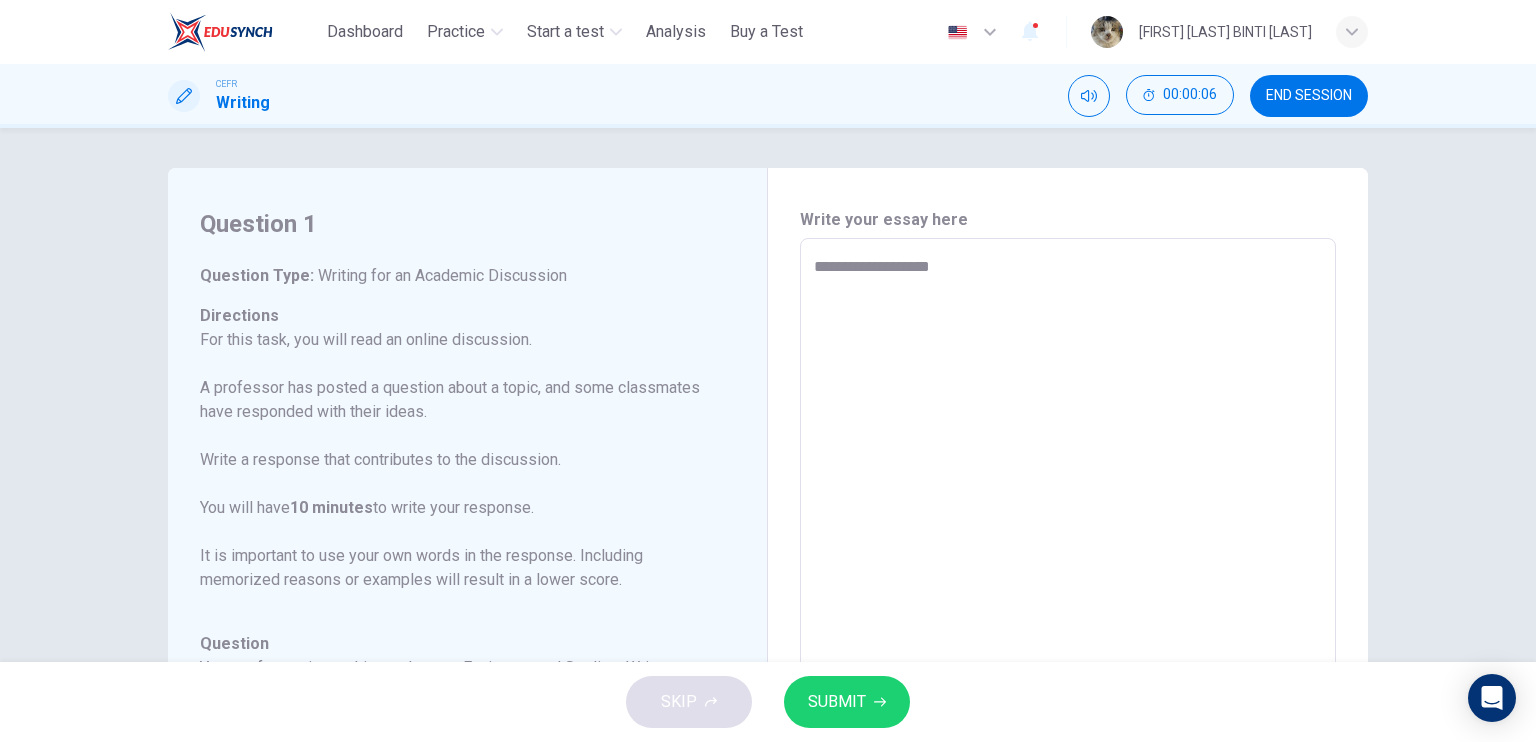 type on "**********" 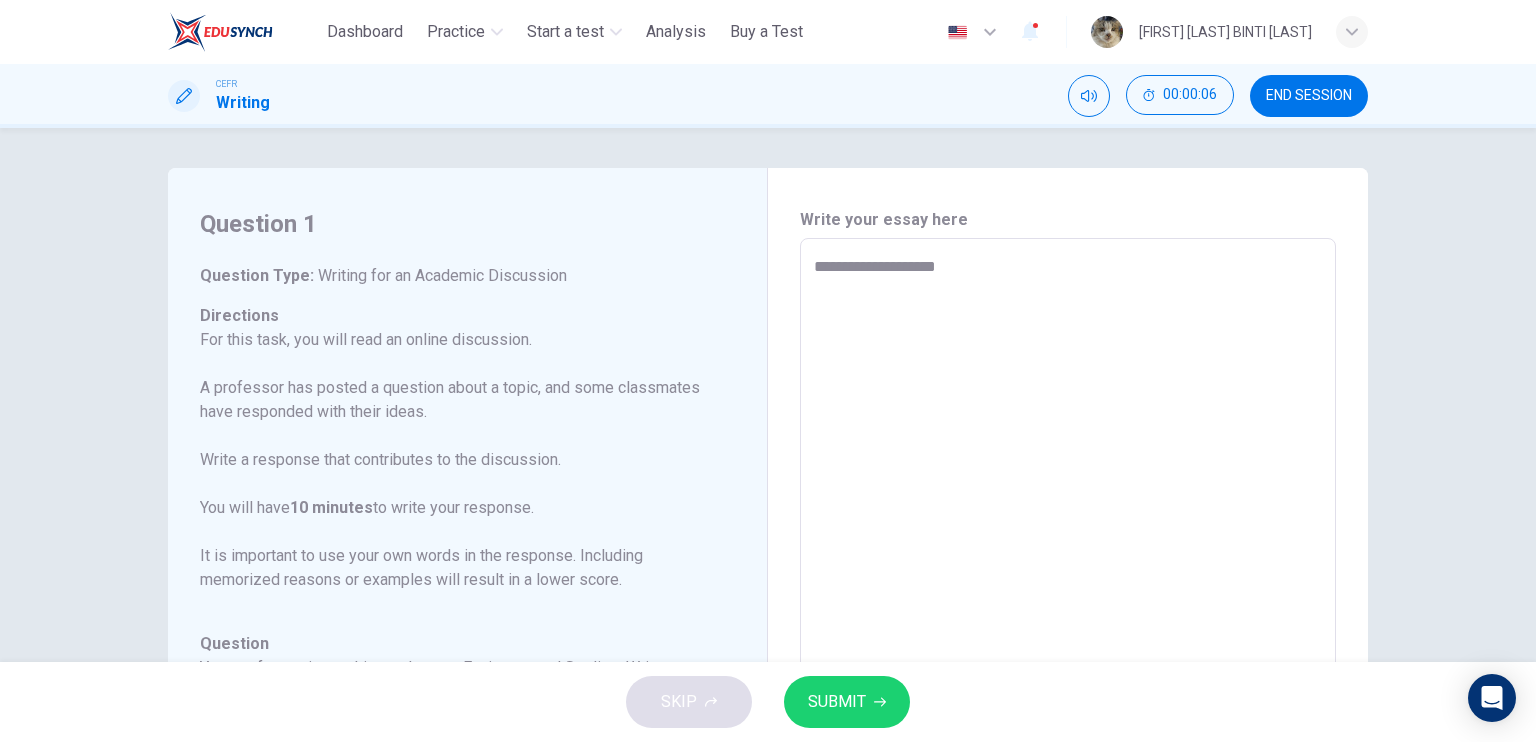 type on "*" 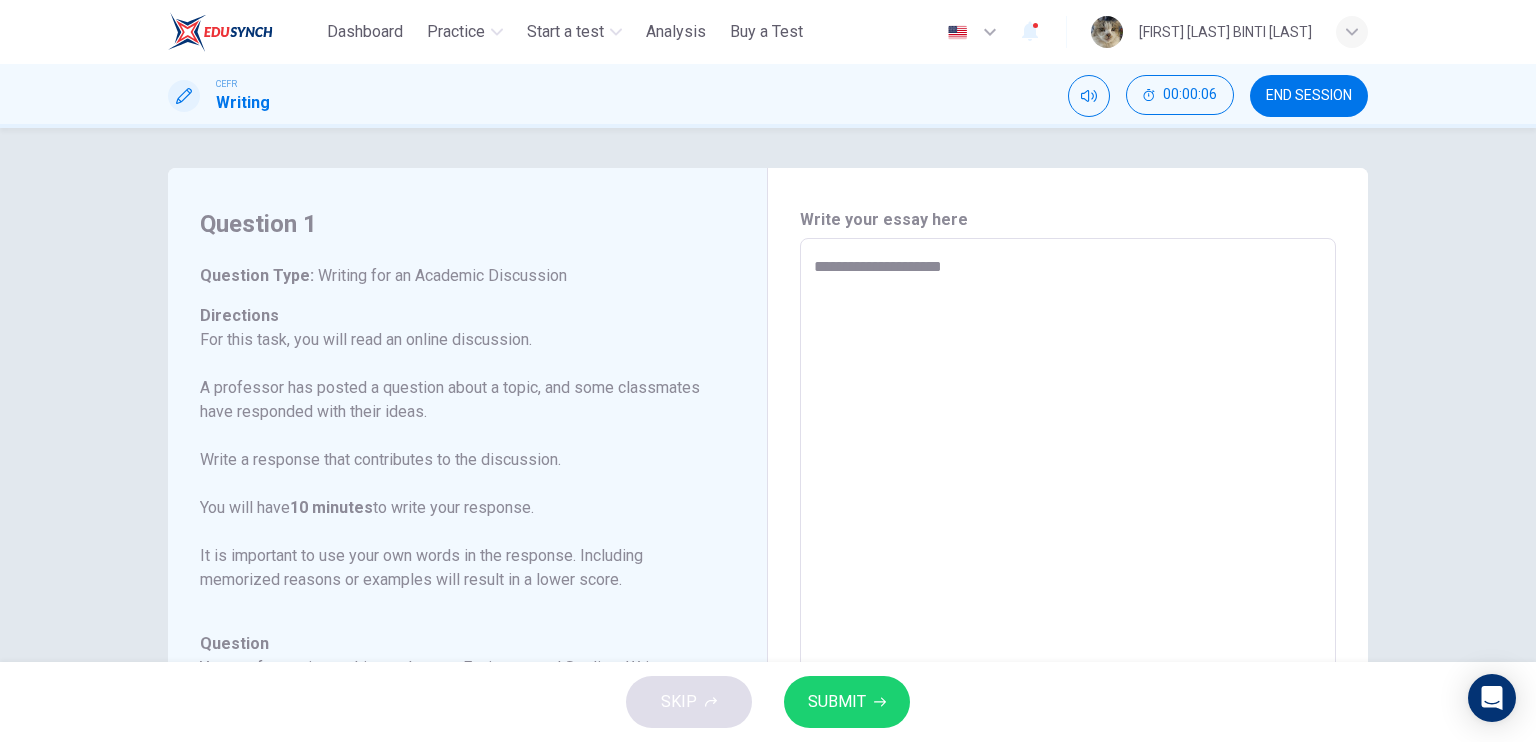 type on "*" 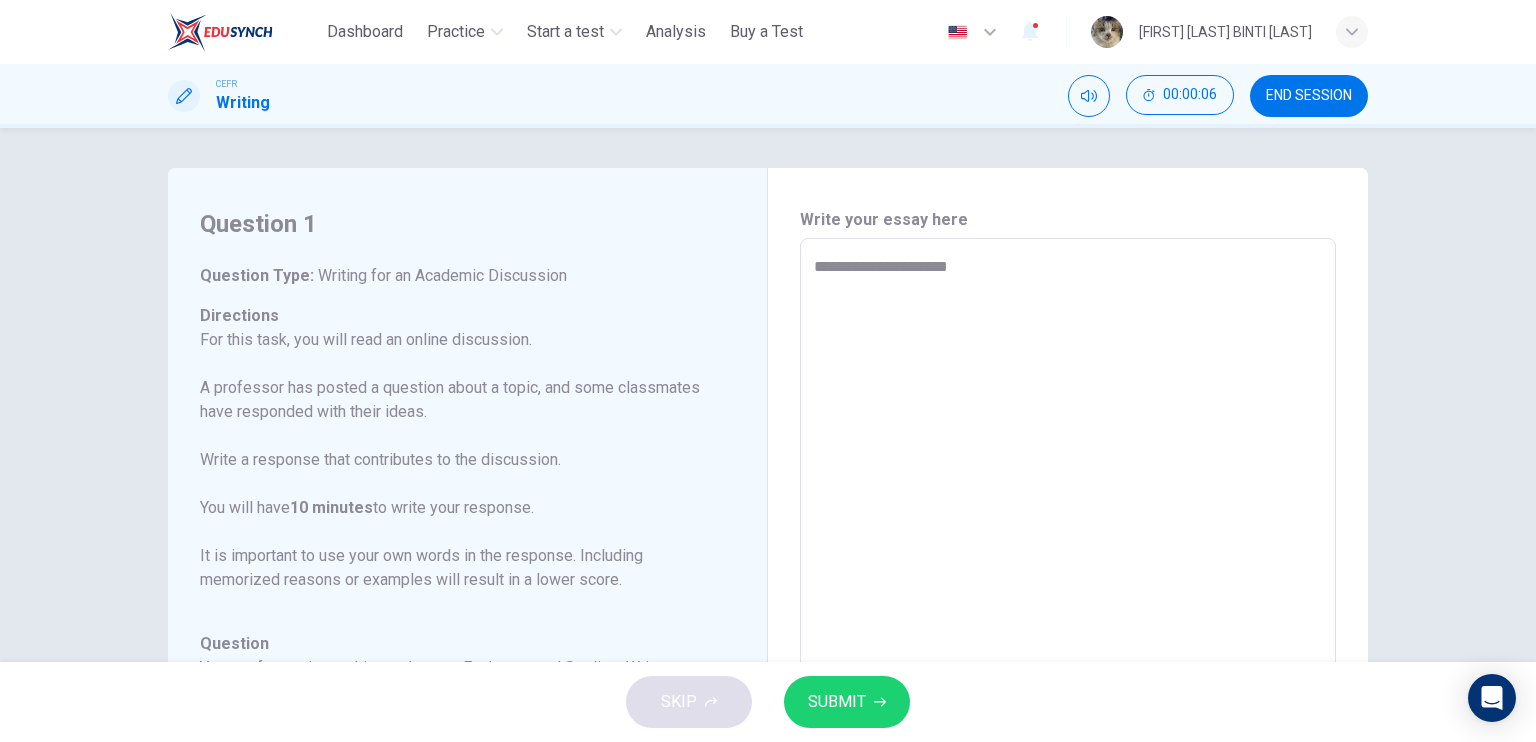 type on "*" 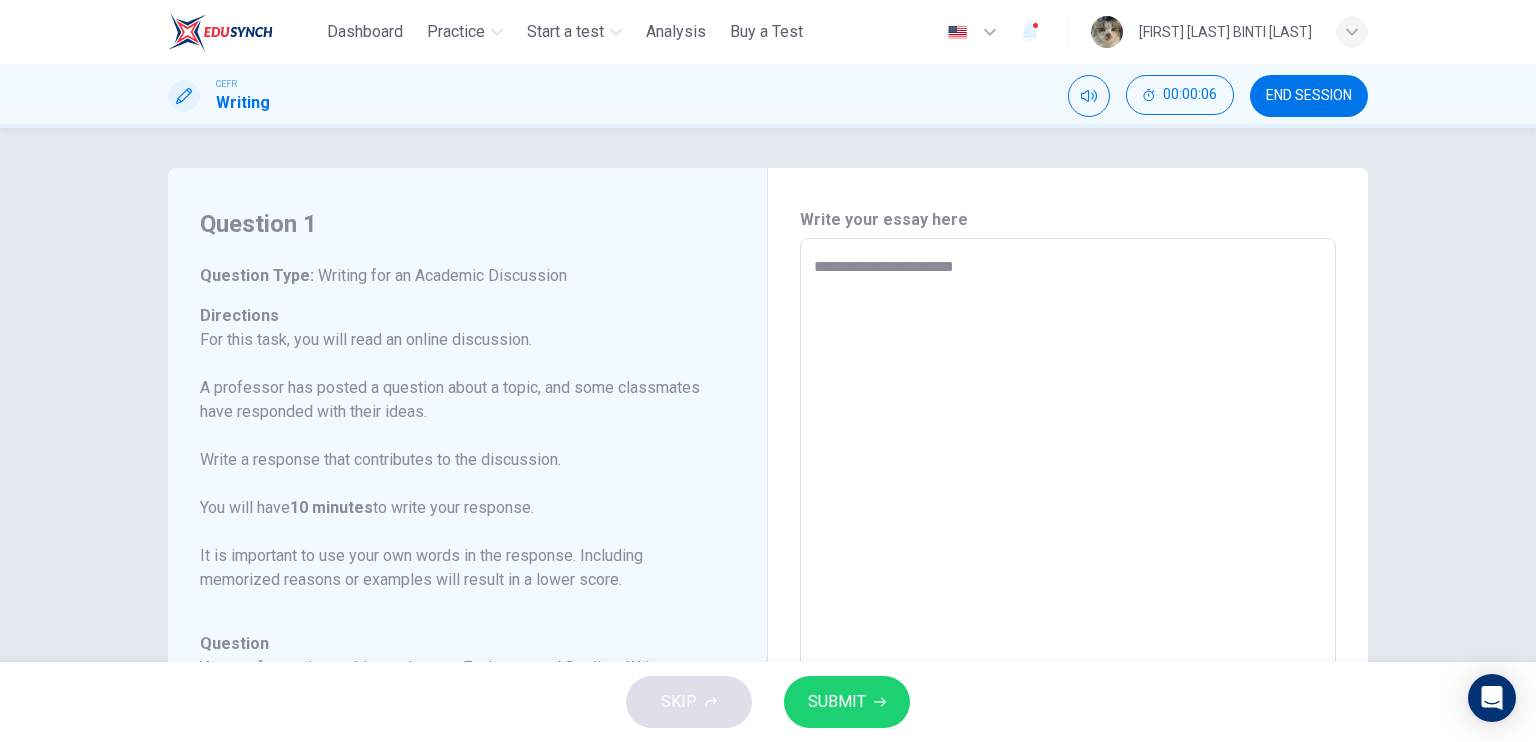 type on "*" 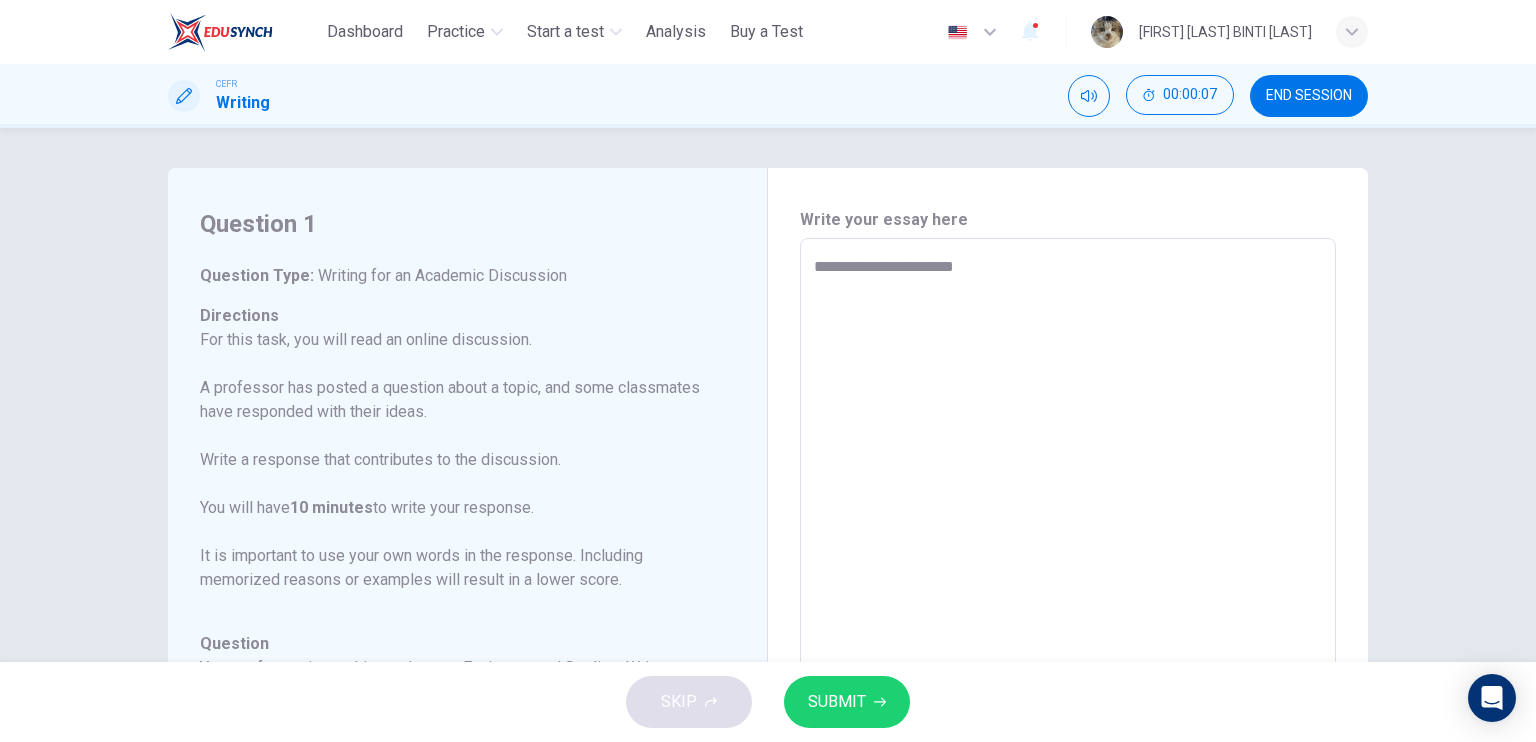 type on "**********" 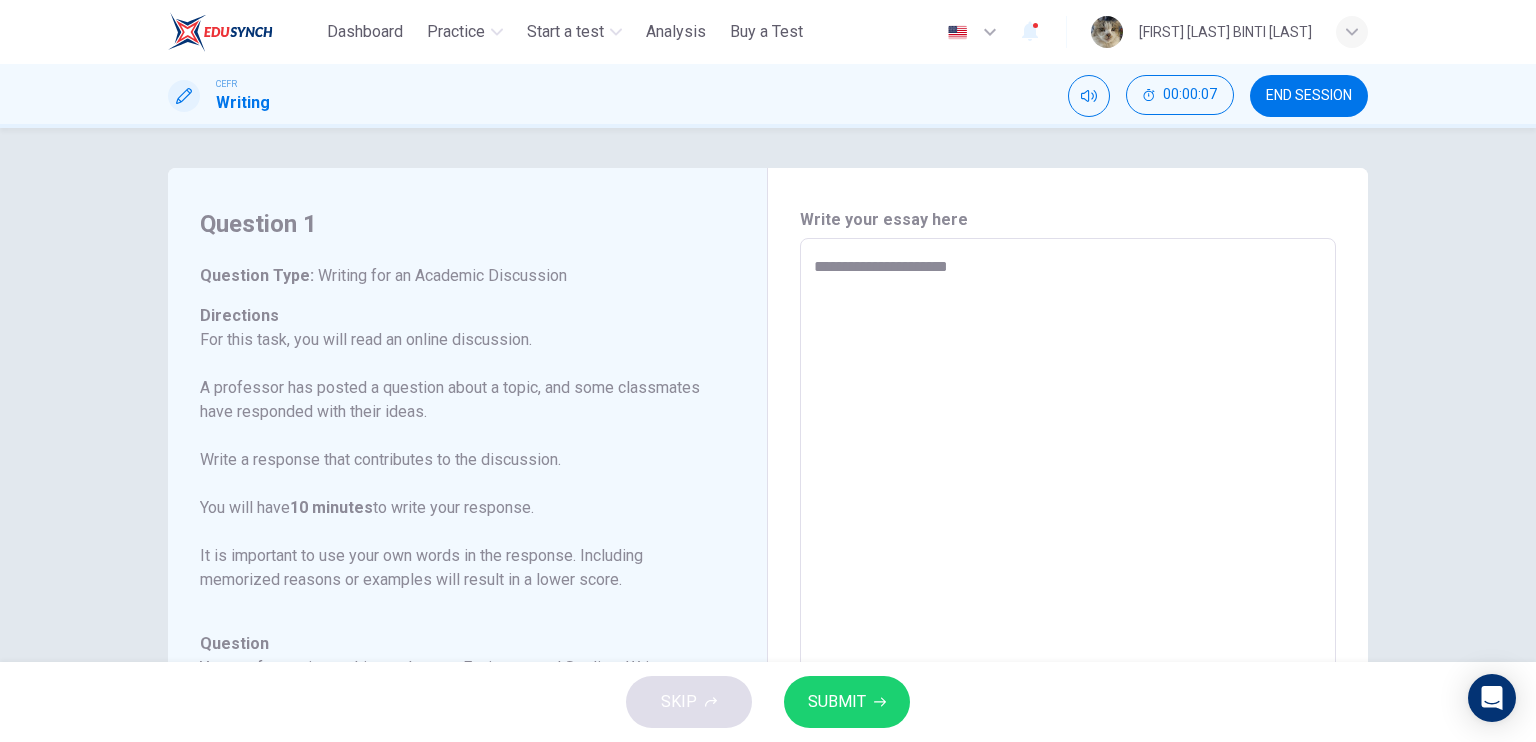 type on "*" 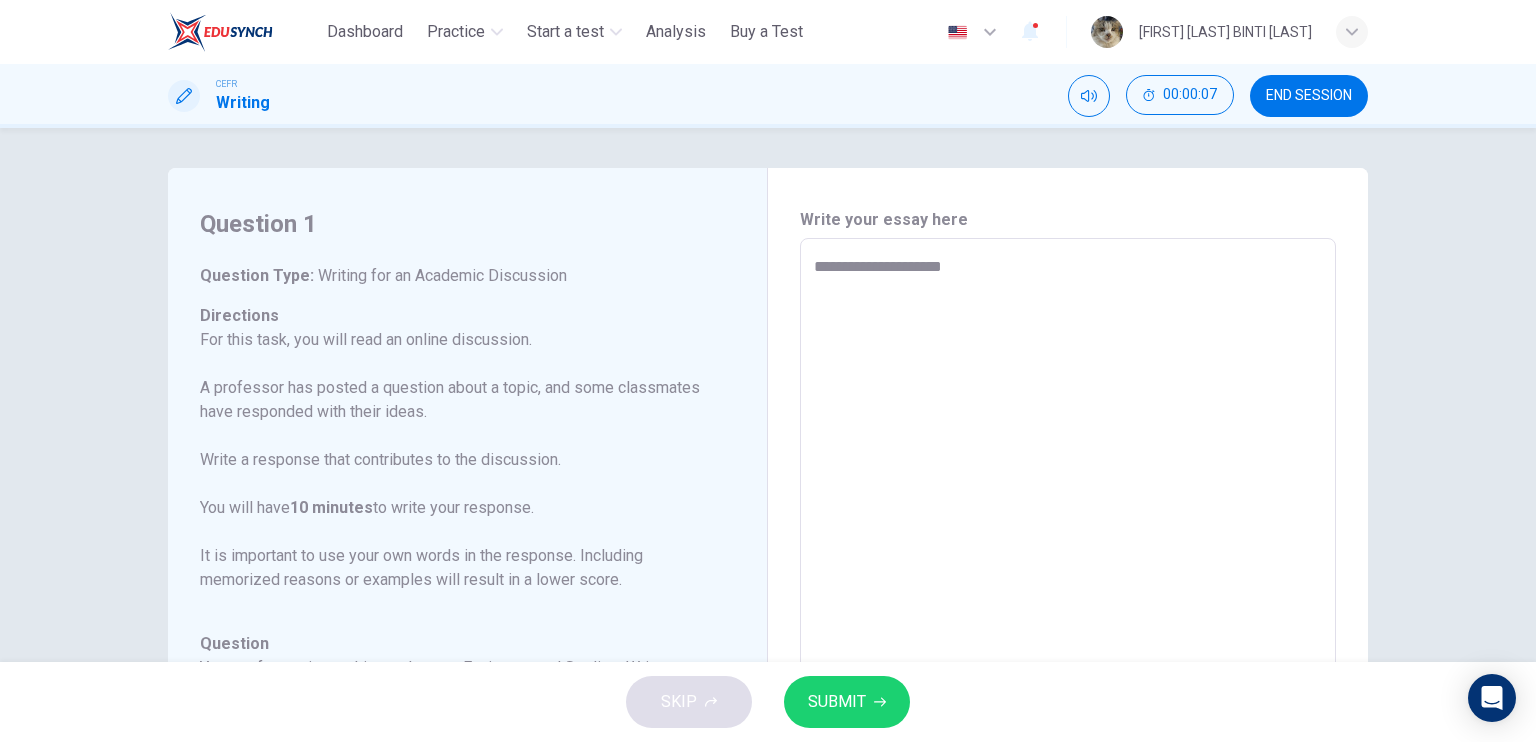 type on "*" 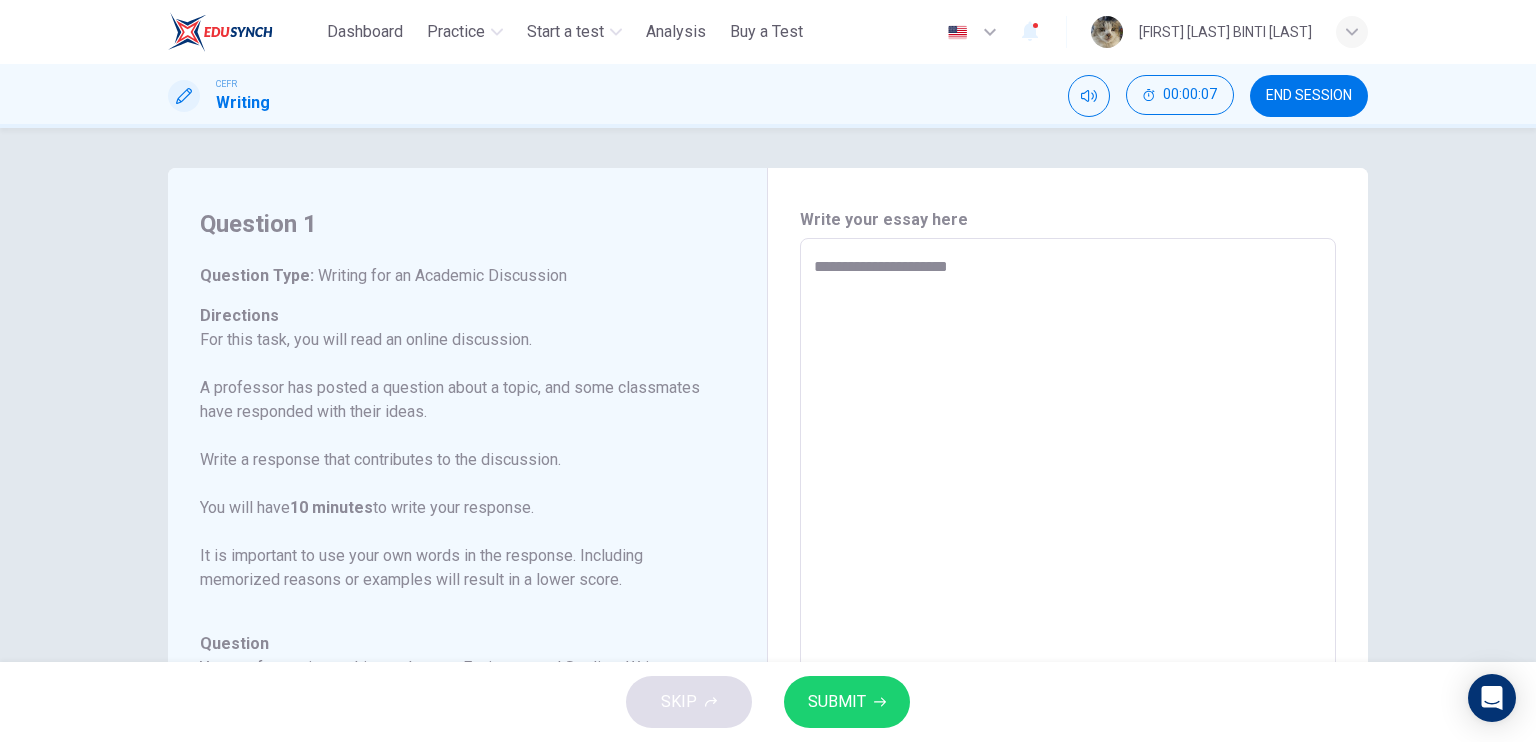 type on "**********" 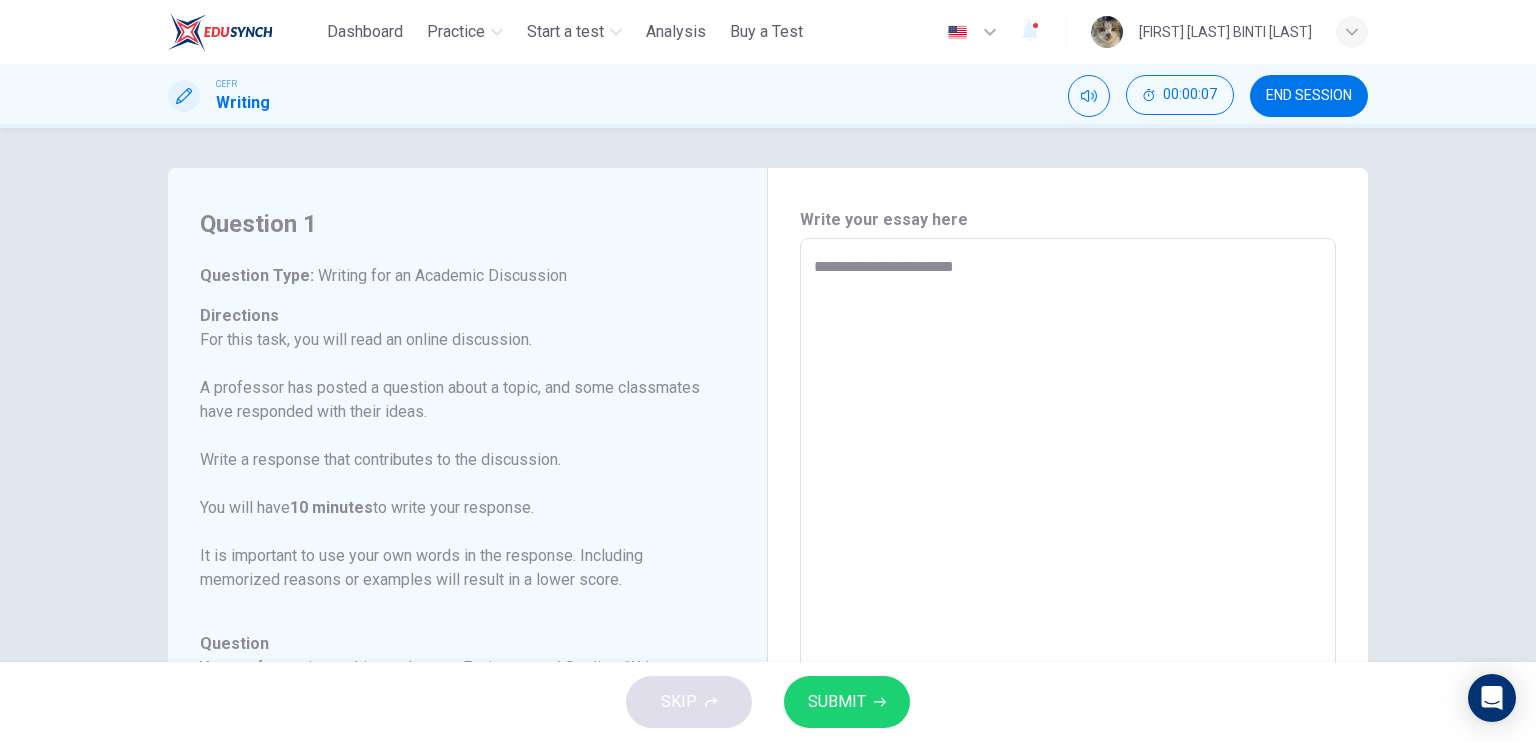 type on "*" 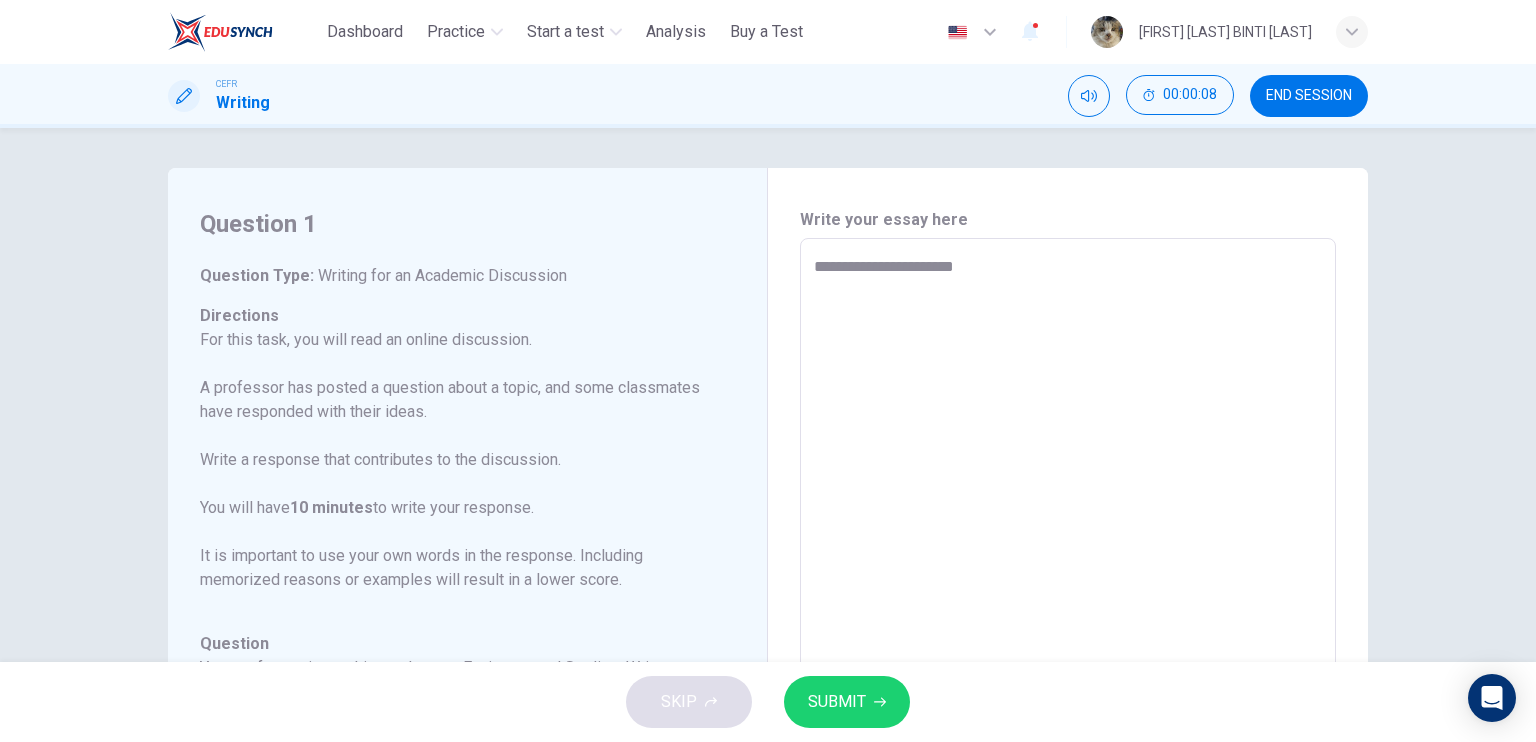 type on "**********" 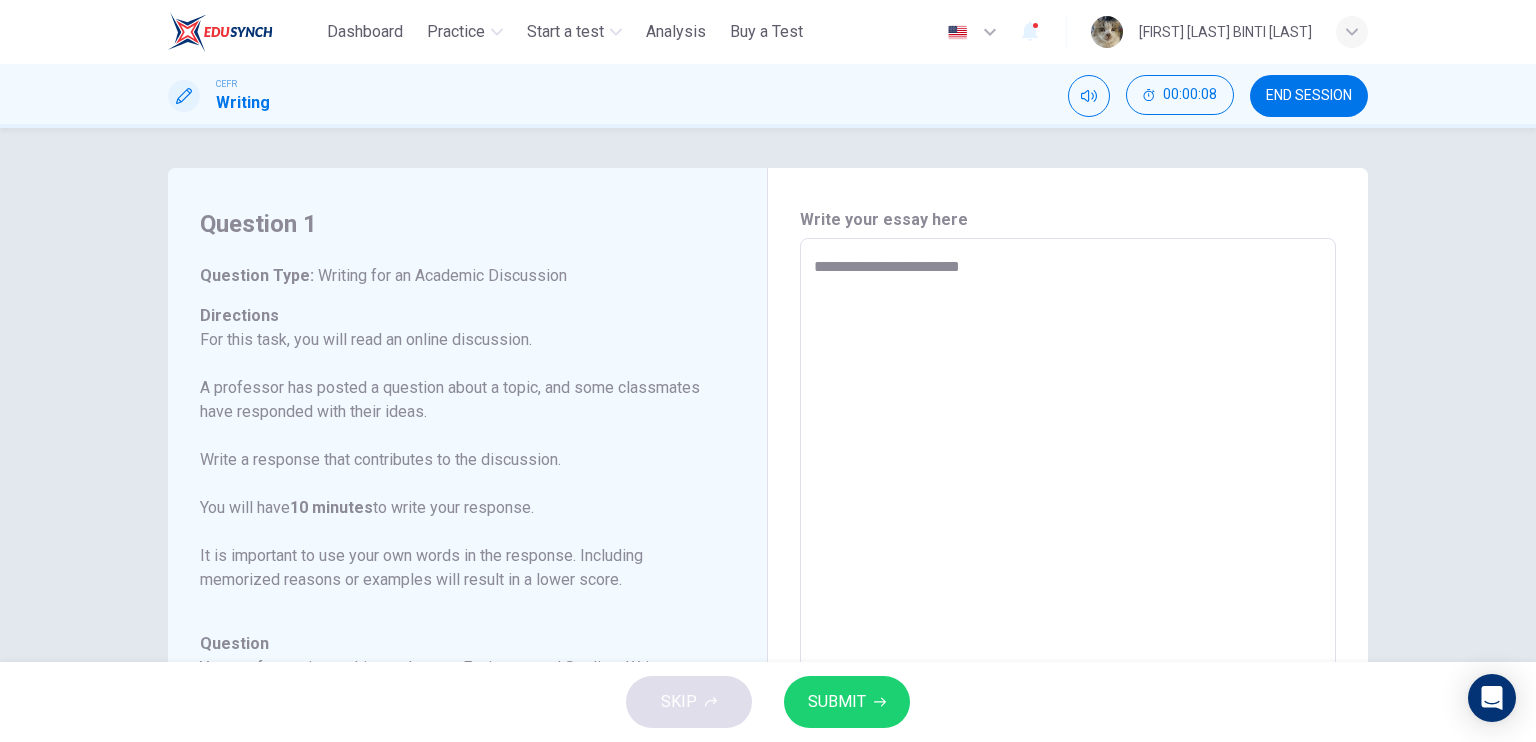 type on "*" 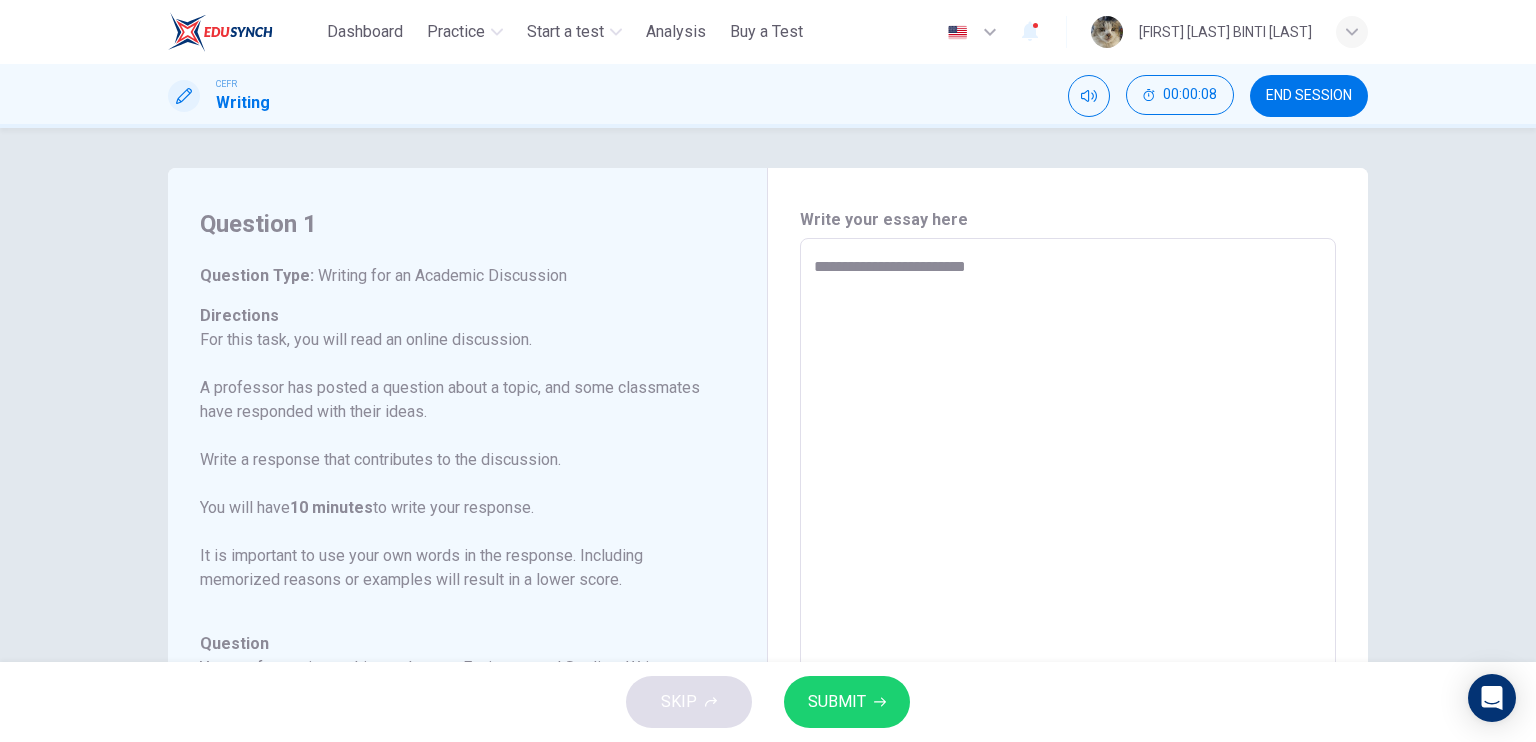 type on "*" 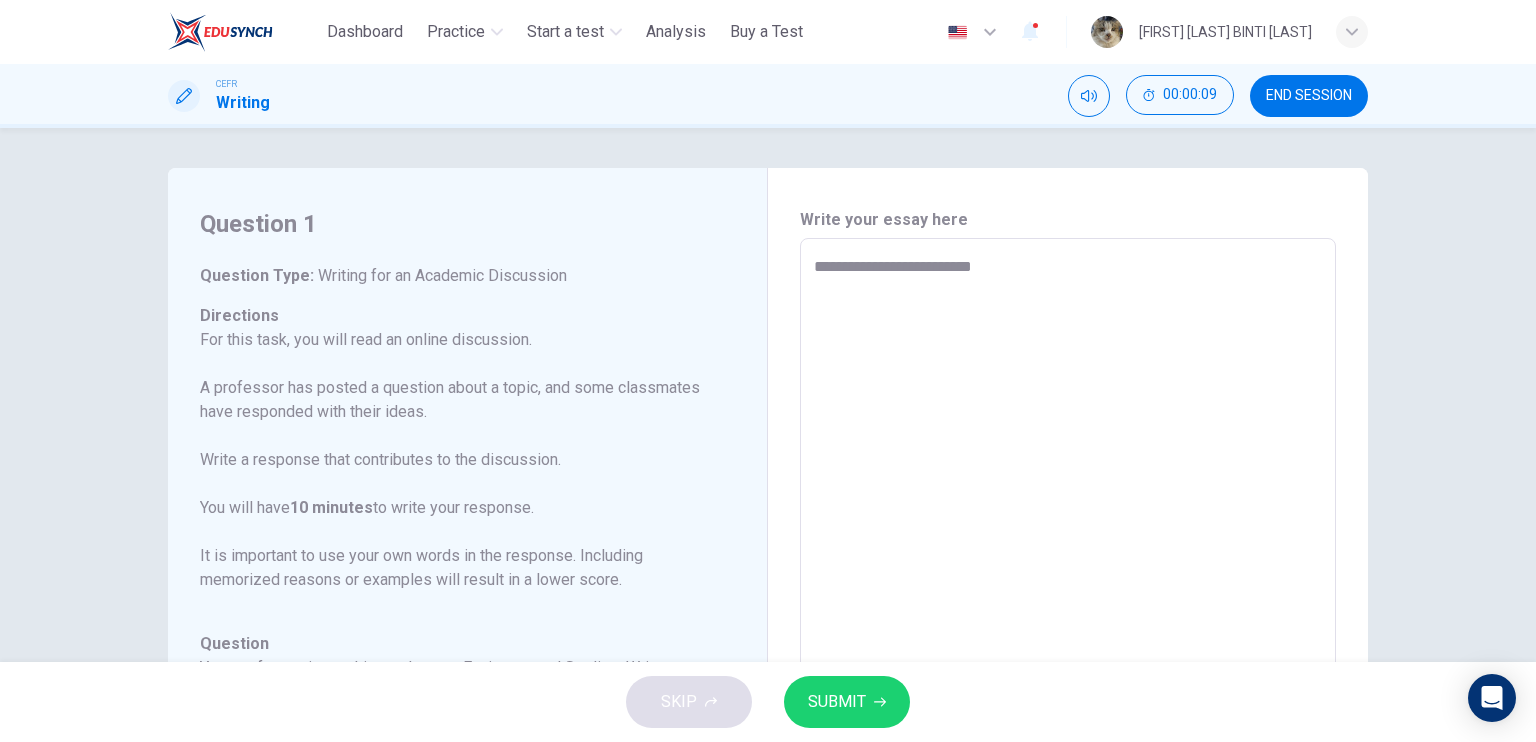 type on "**********" 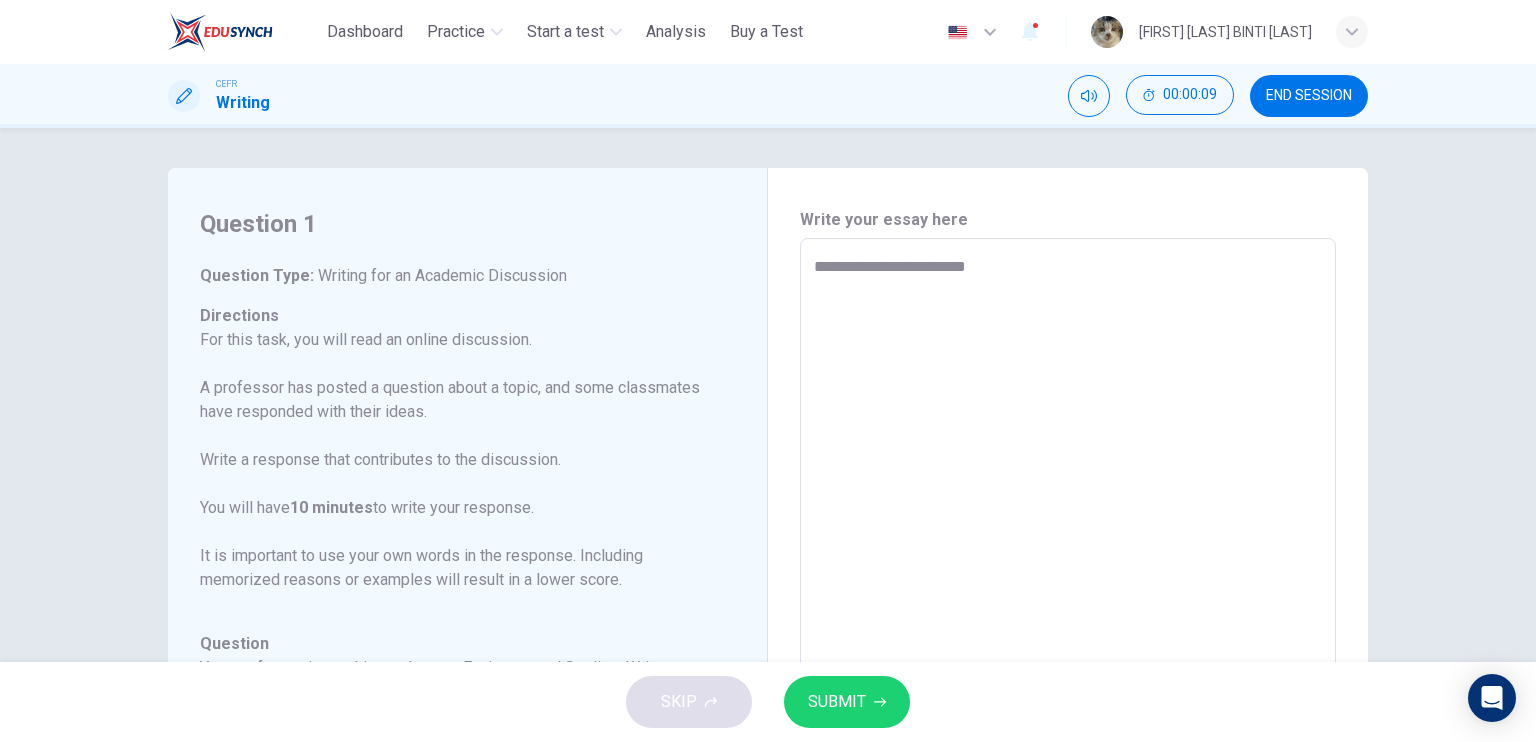 type on "*" 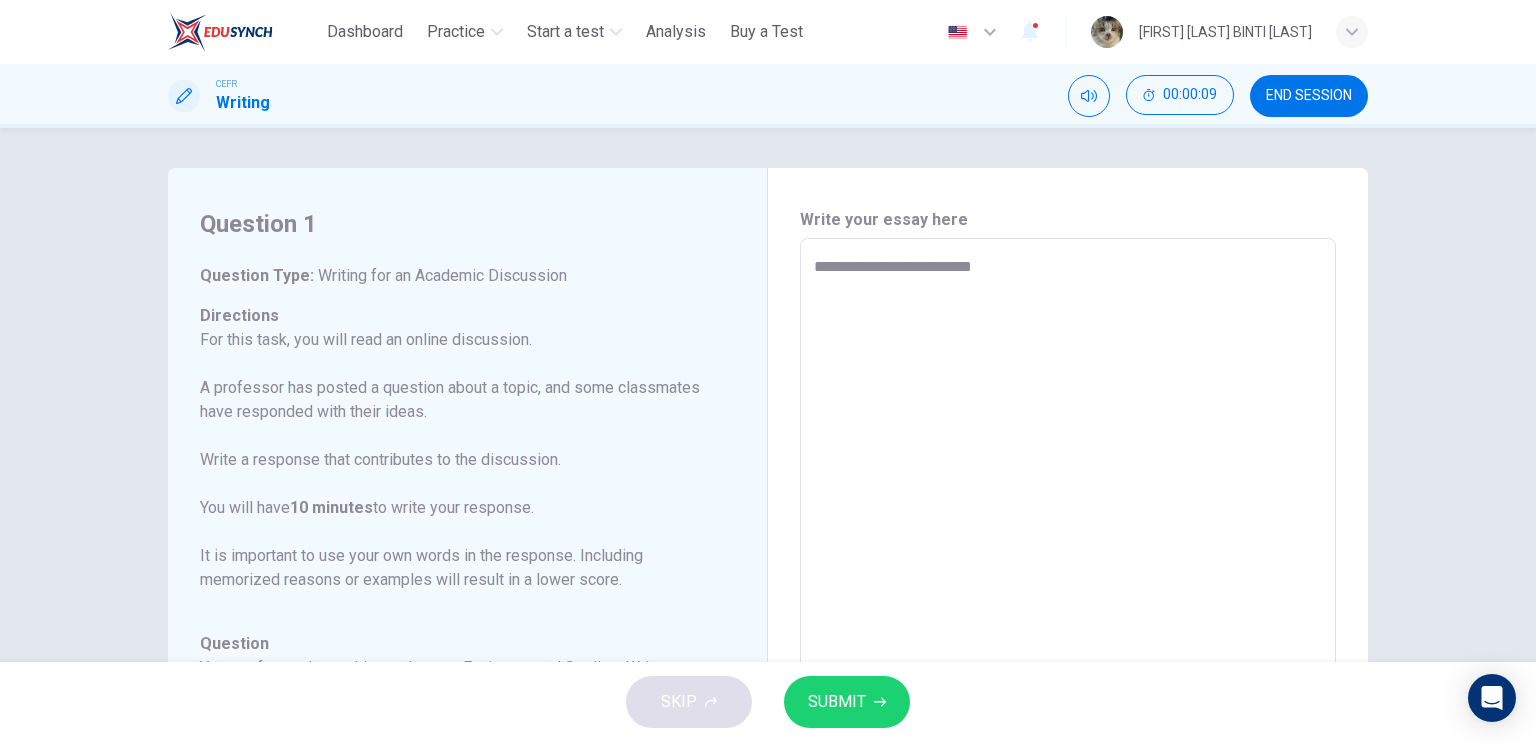 type on "**********" 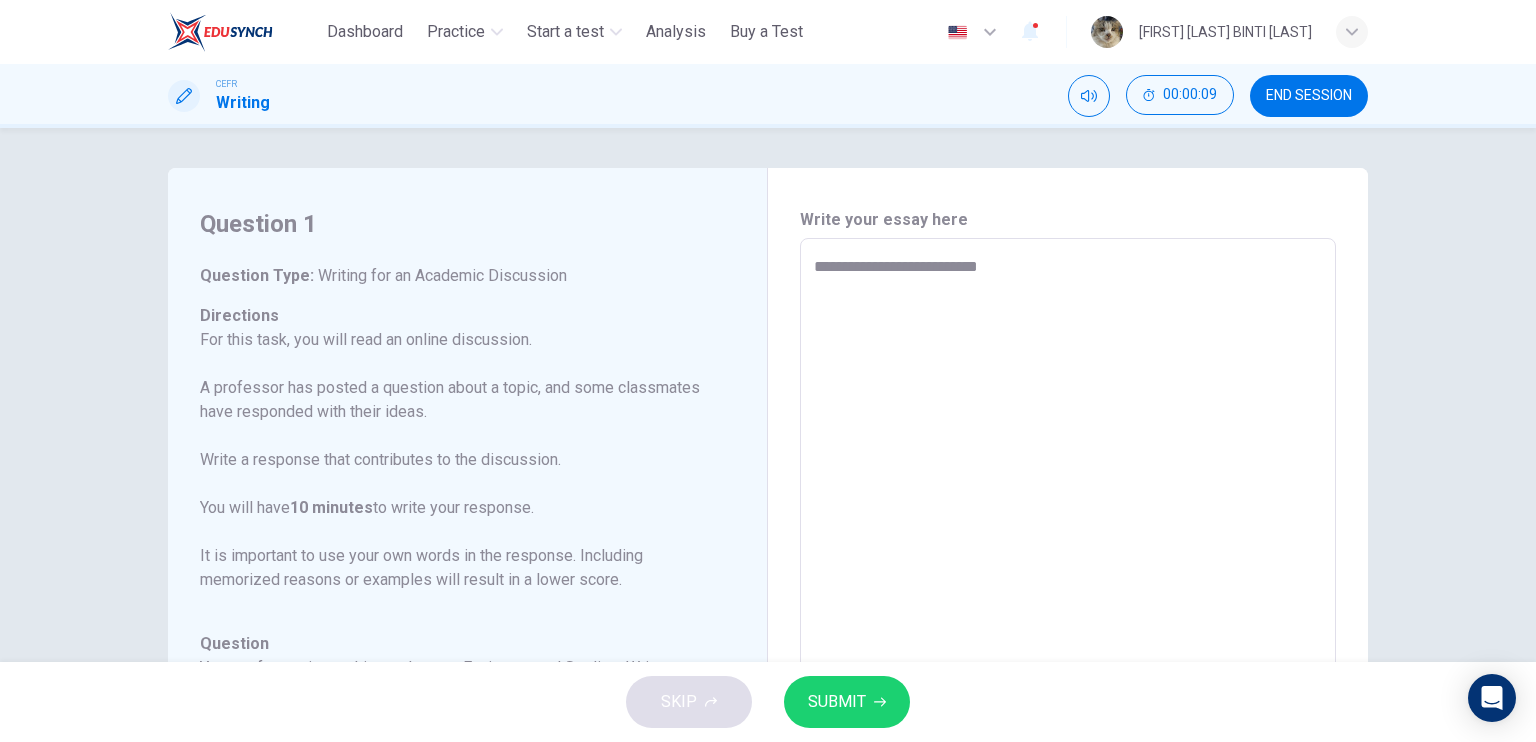 type on "*" 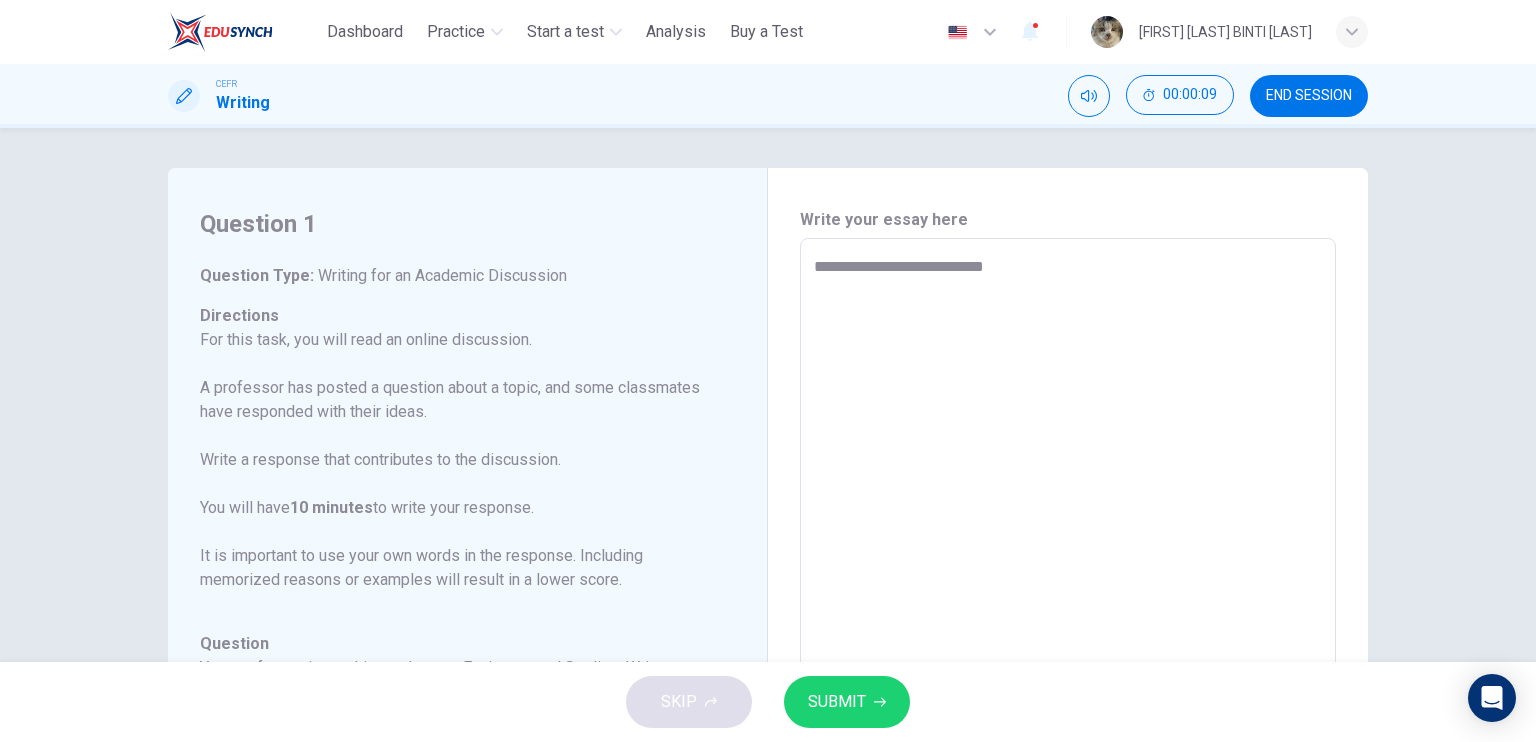 type on "*" 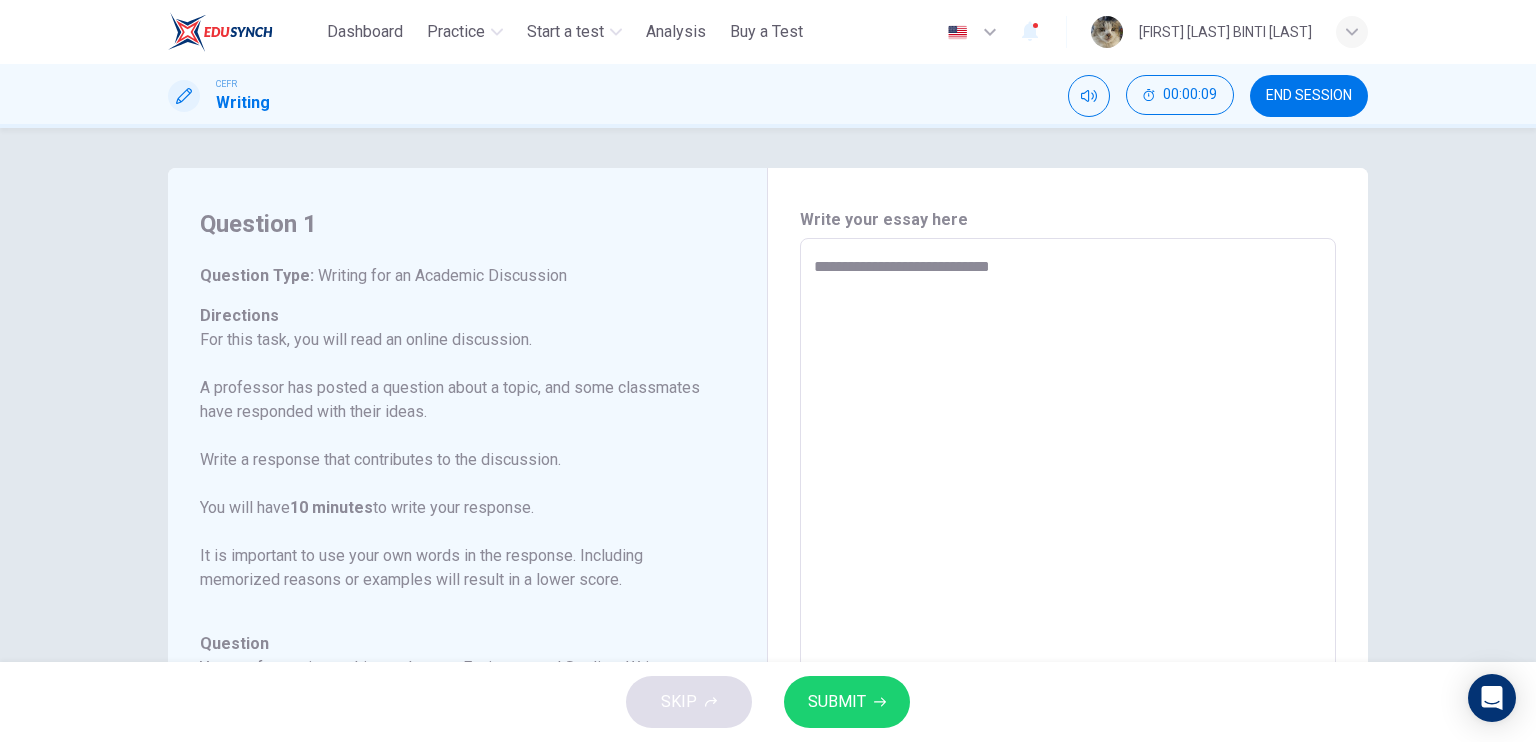 type on "*" 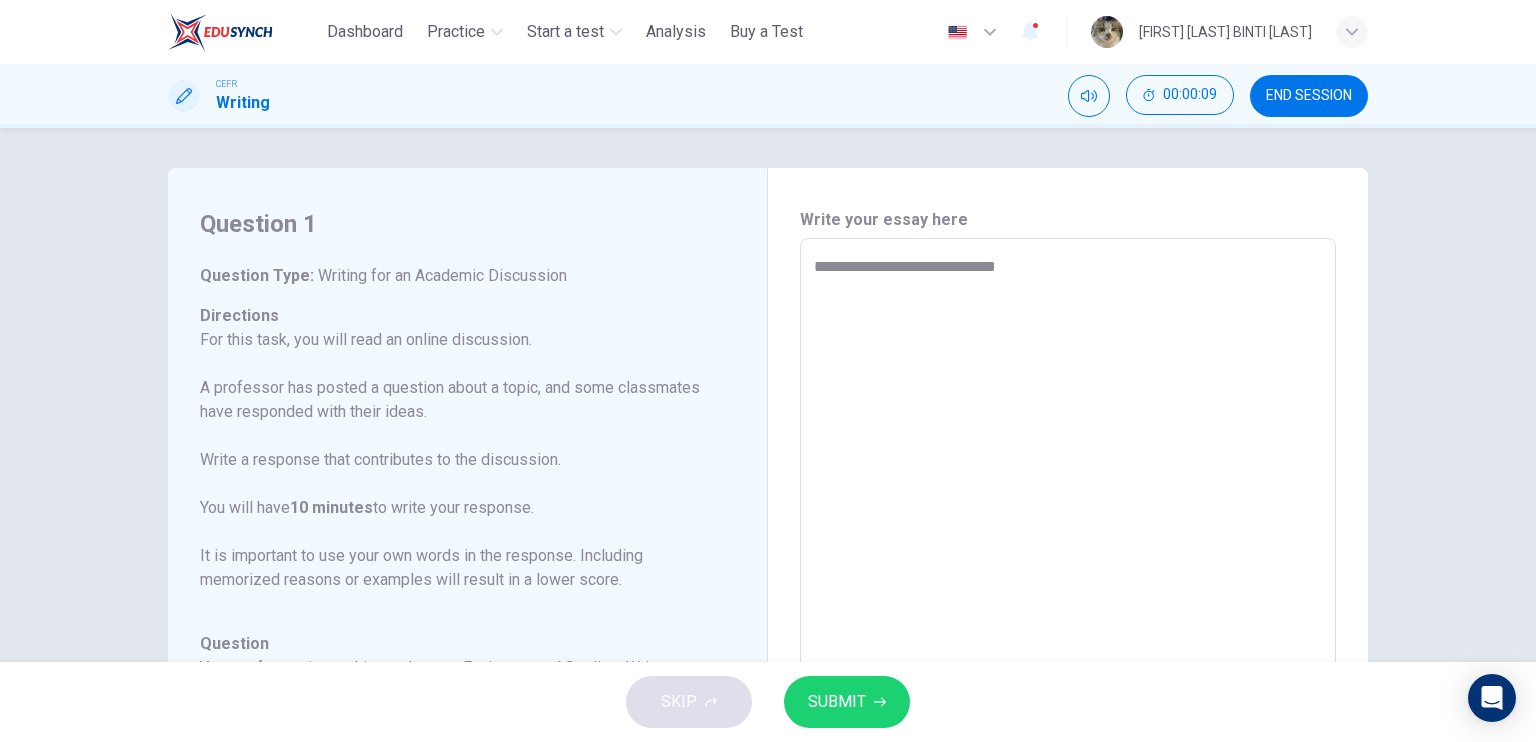 type on "*" 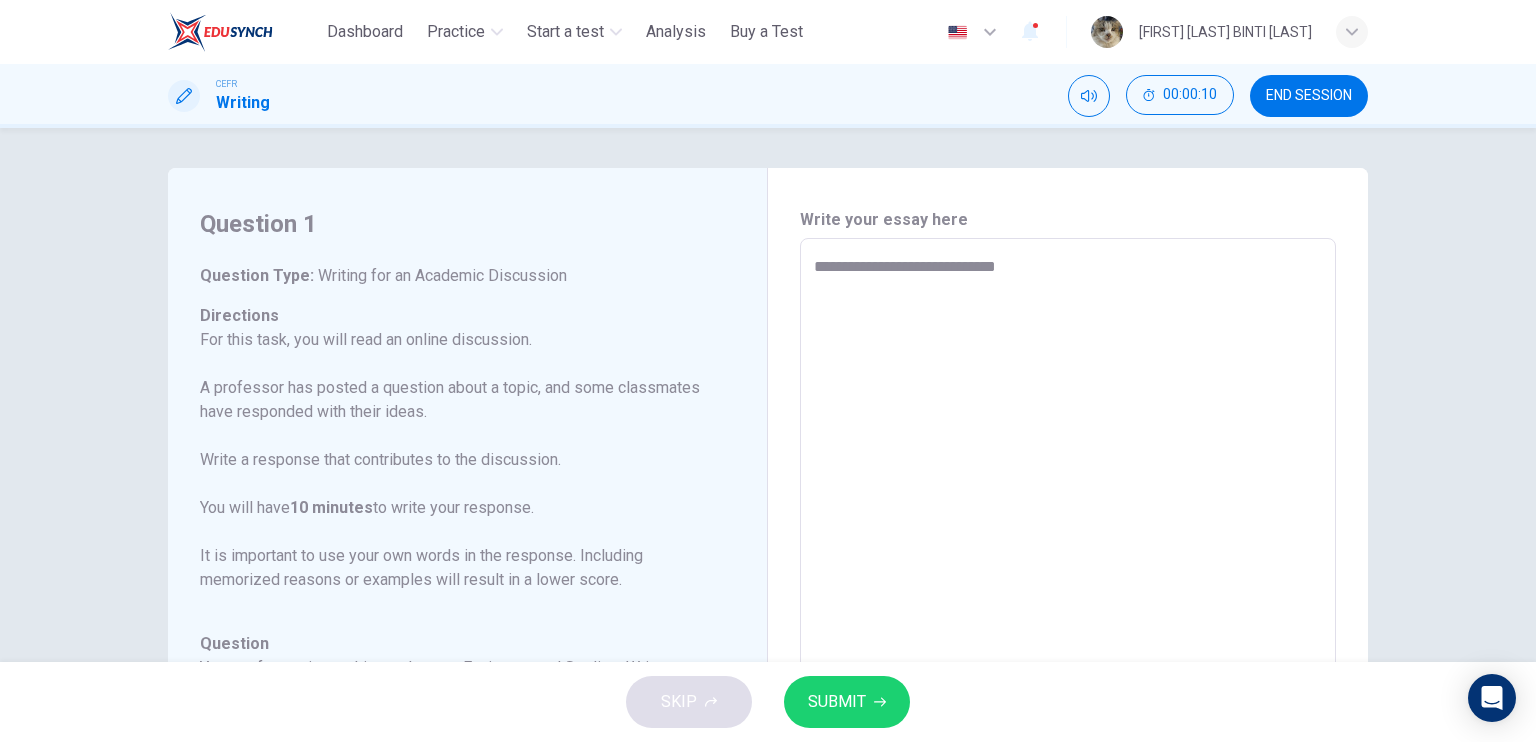 type on "**********" 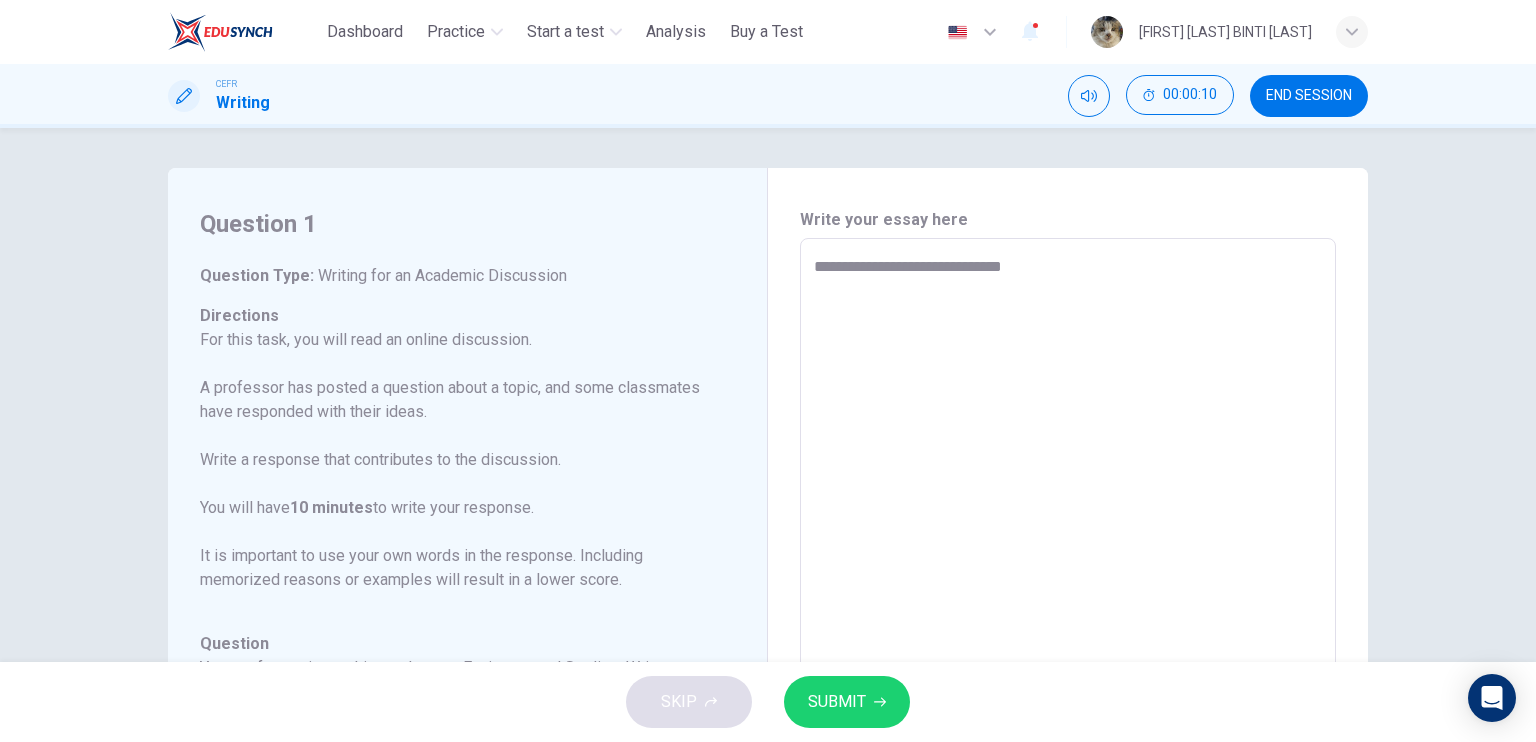type on "**********" 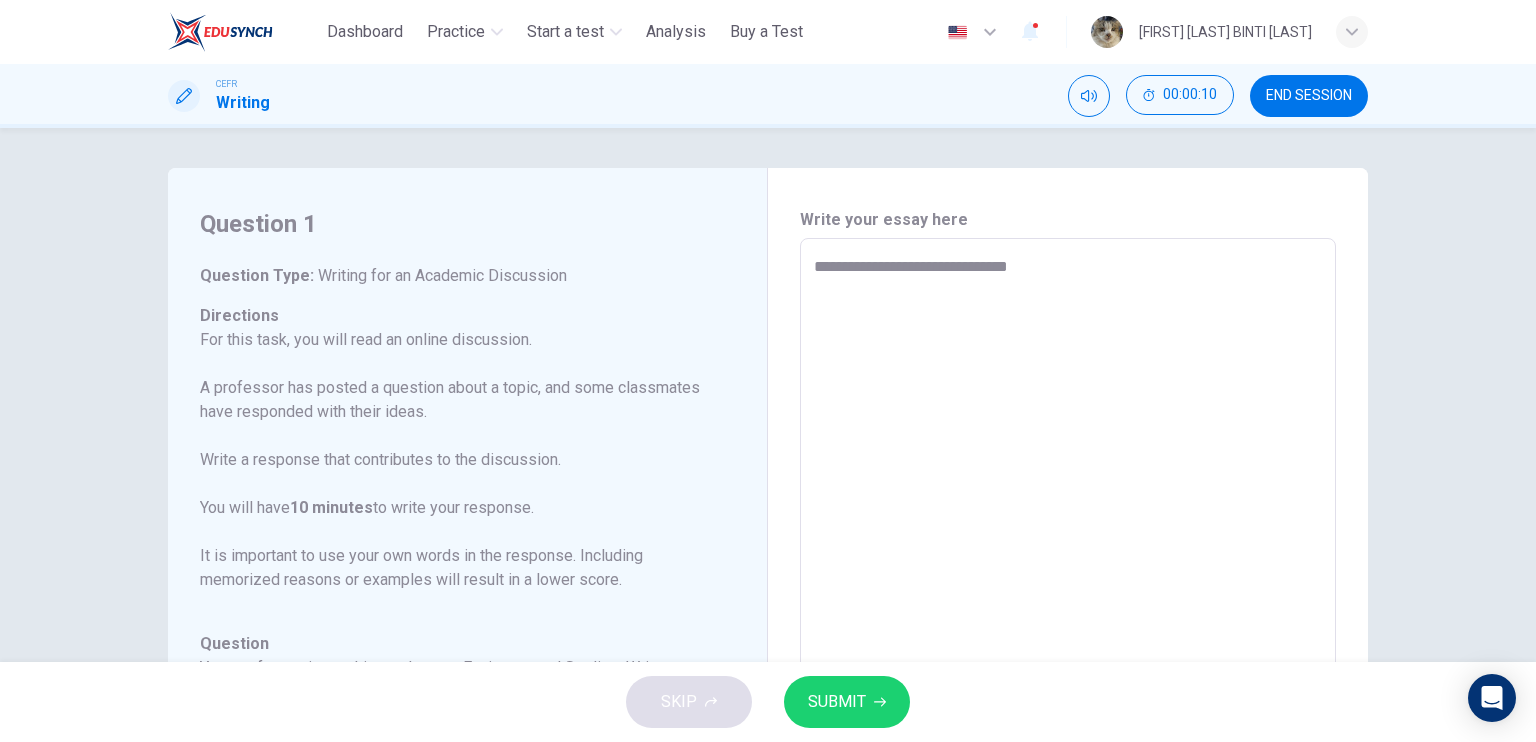 type on "**********" 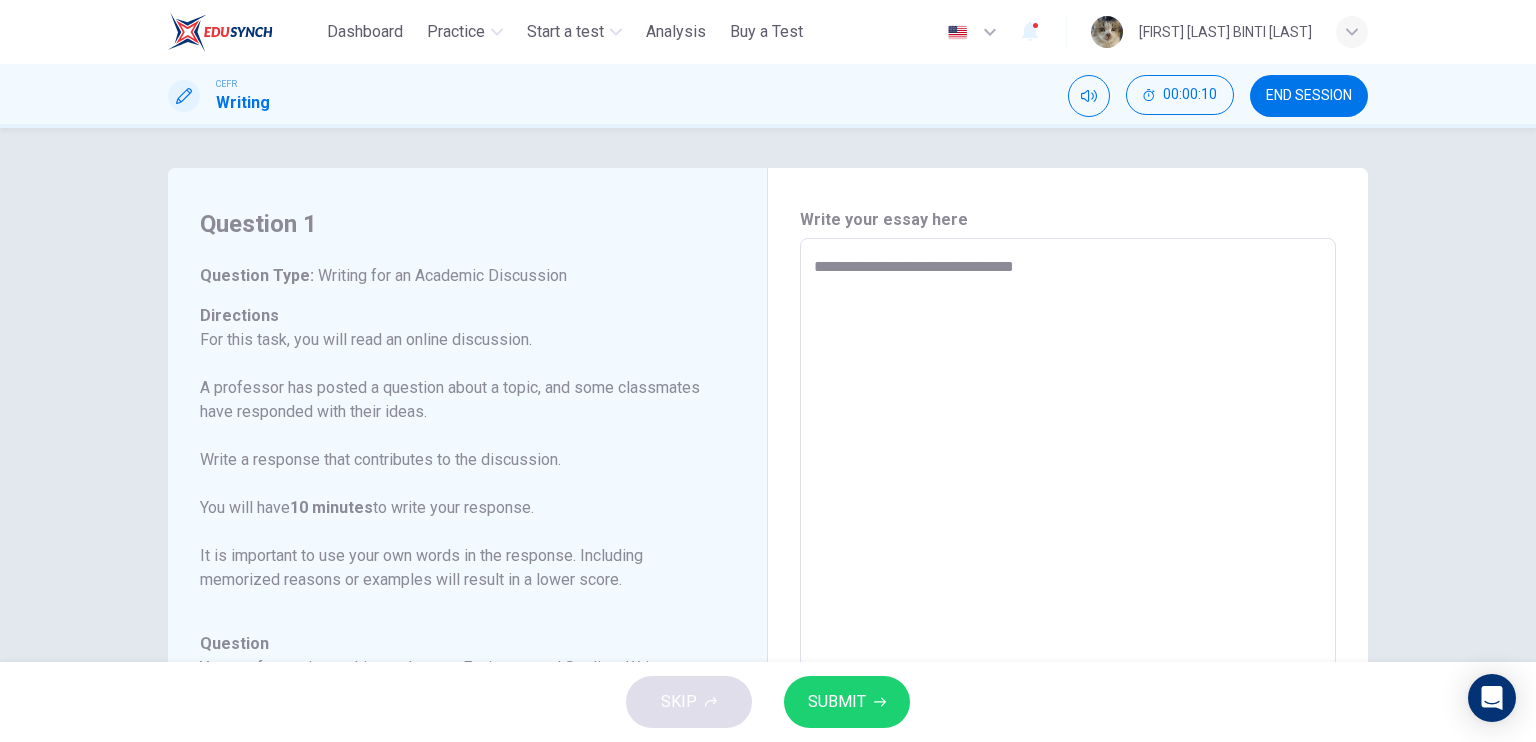 type on "*" 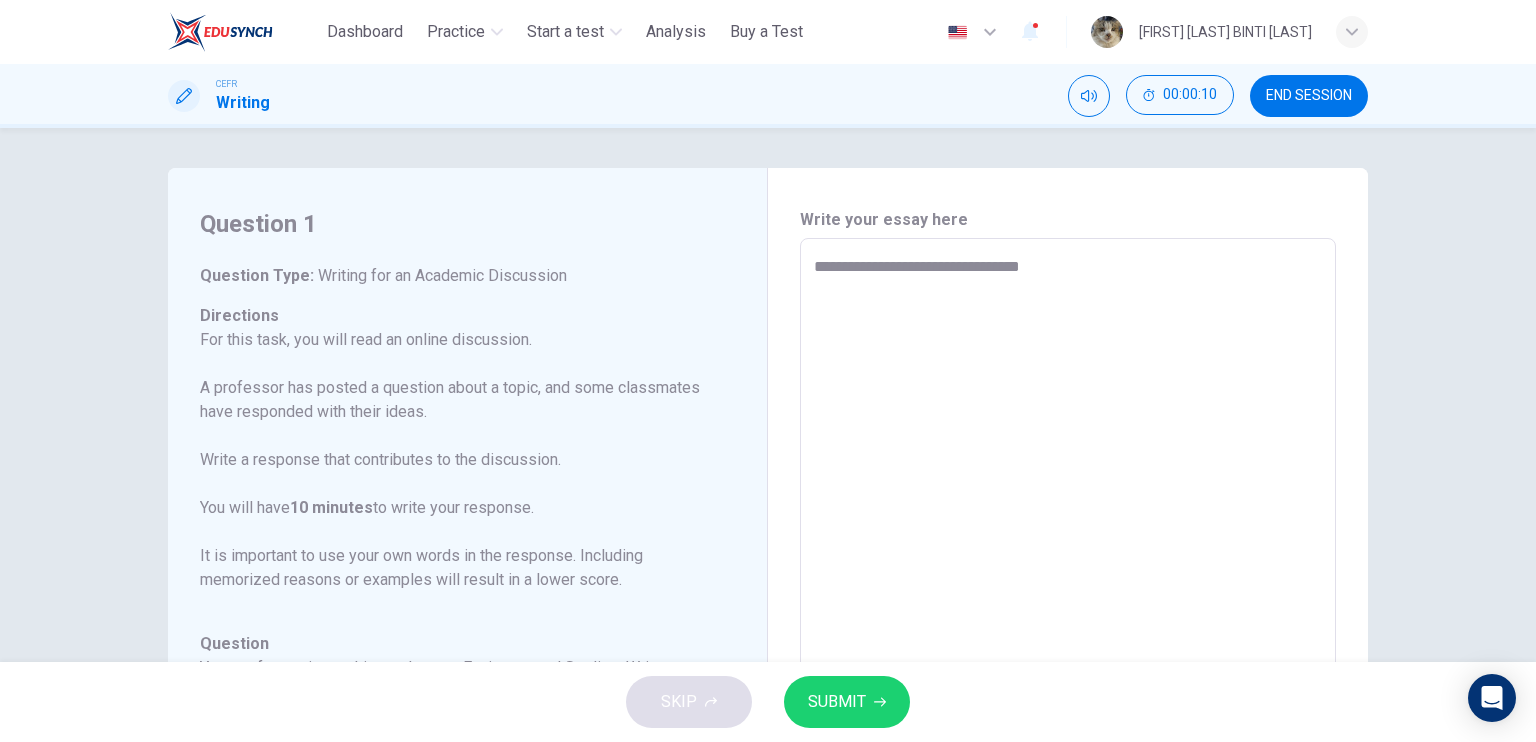 type on "**********" 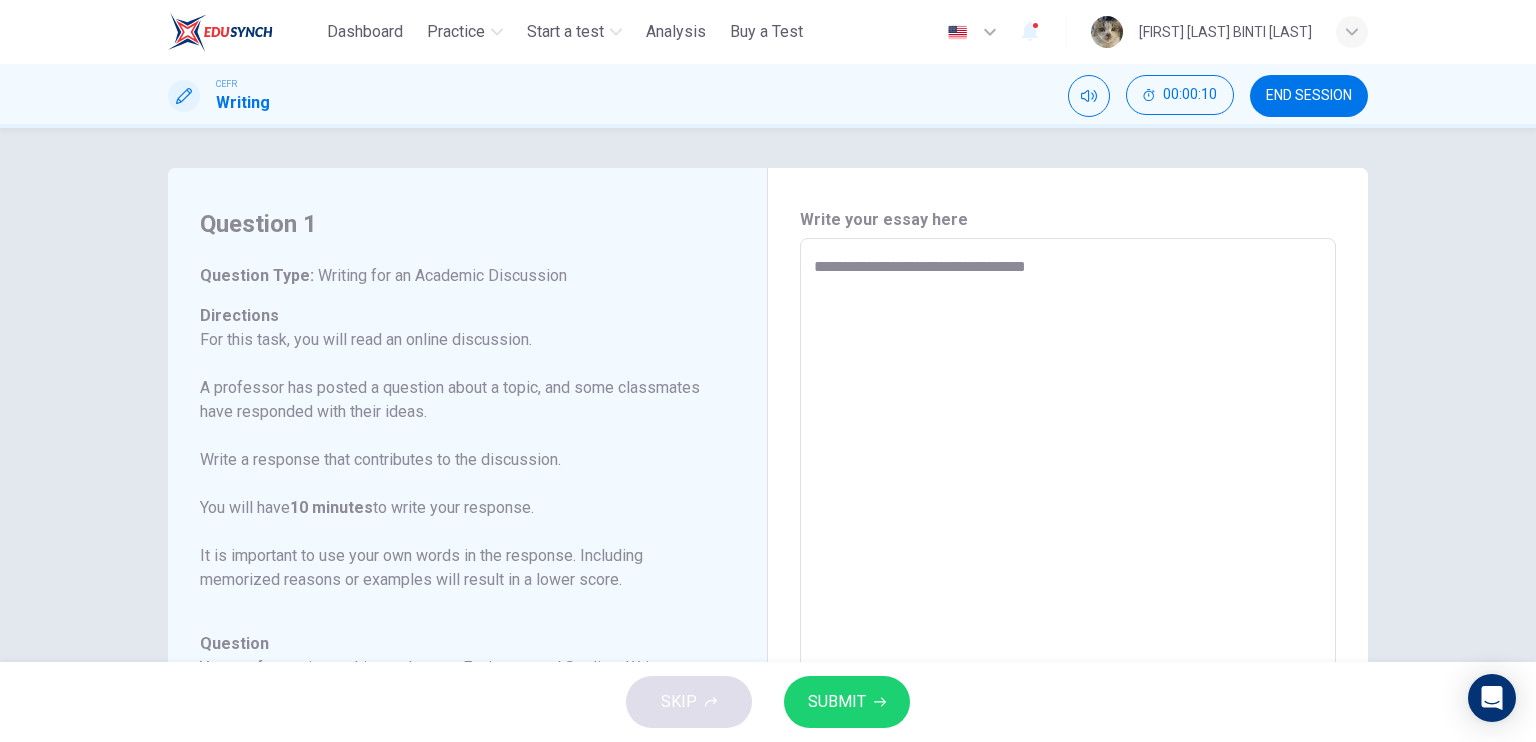 type on "*" 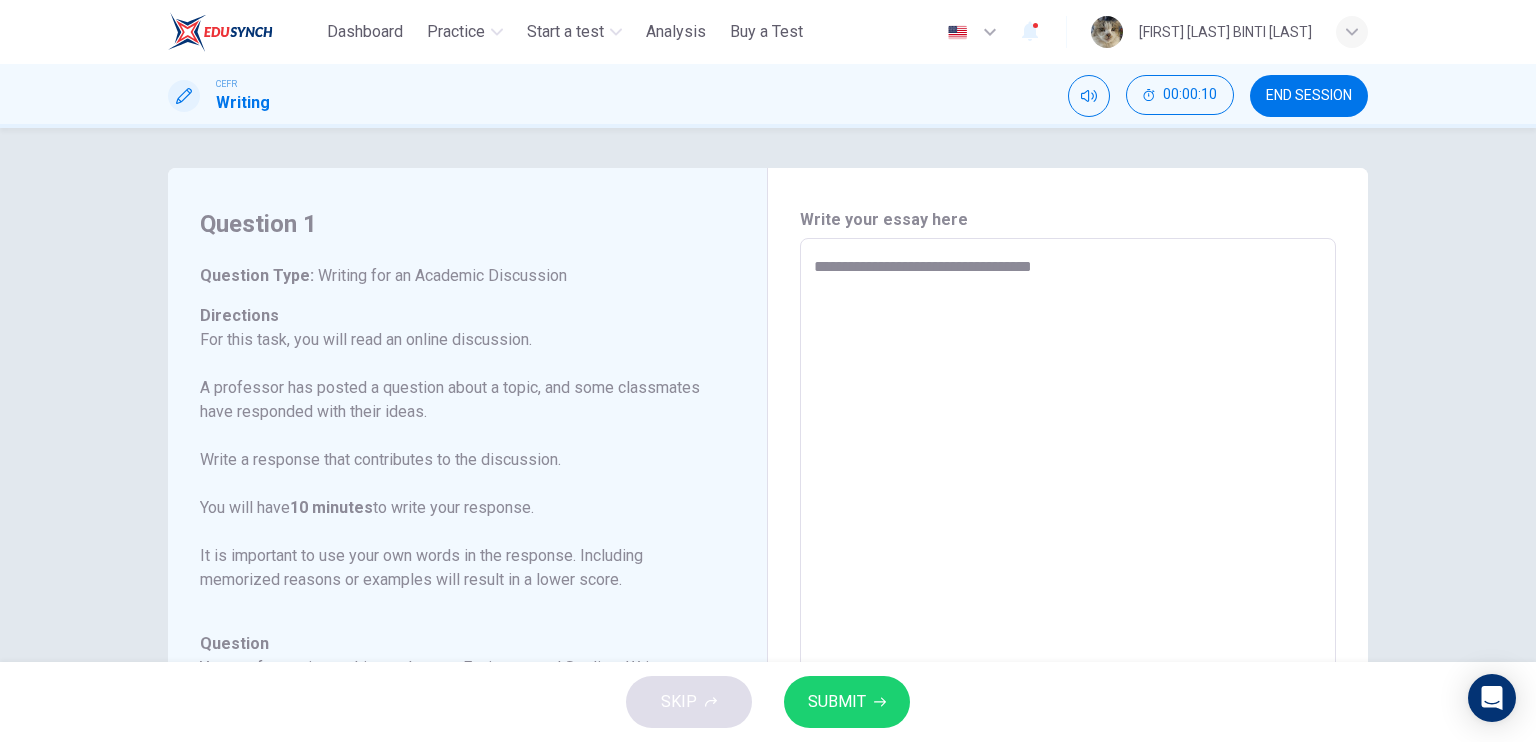 type on "*" 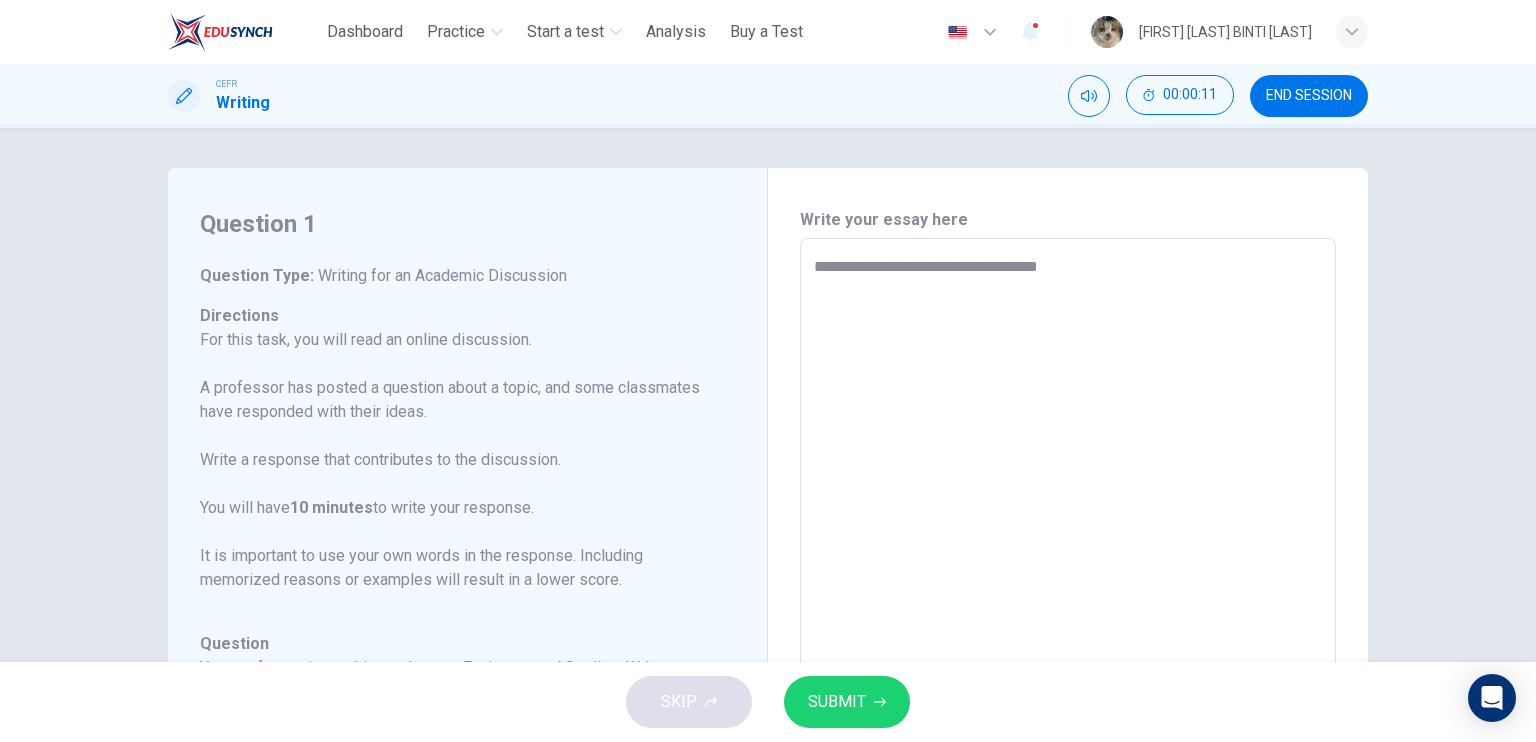 type on "*" 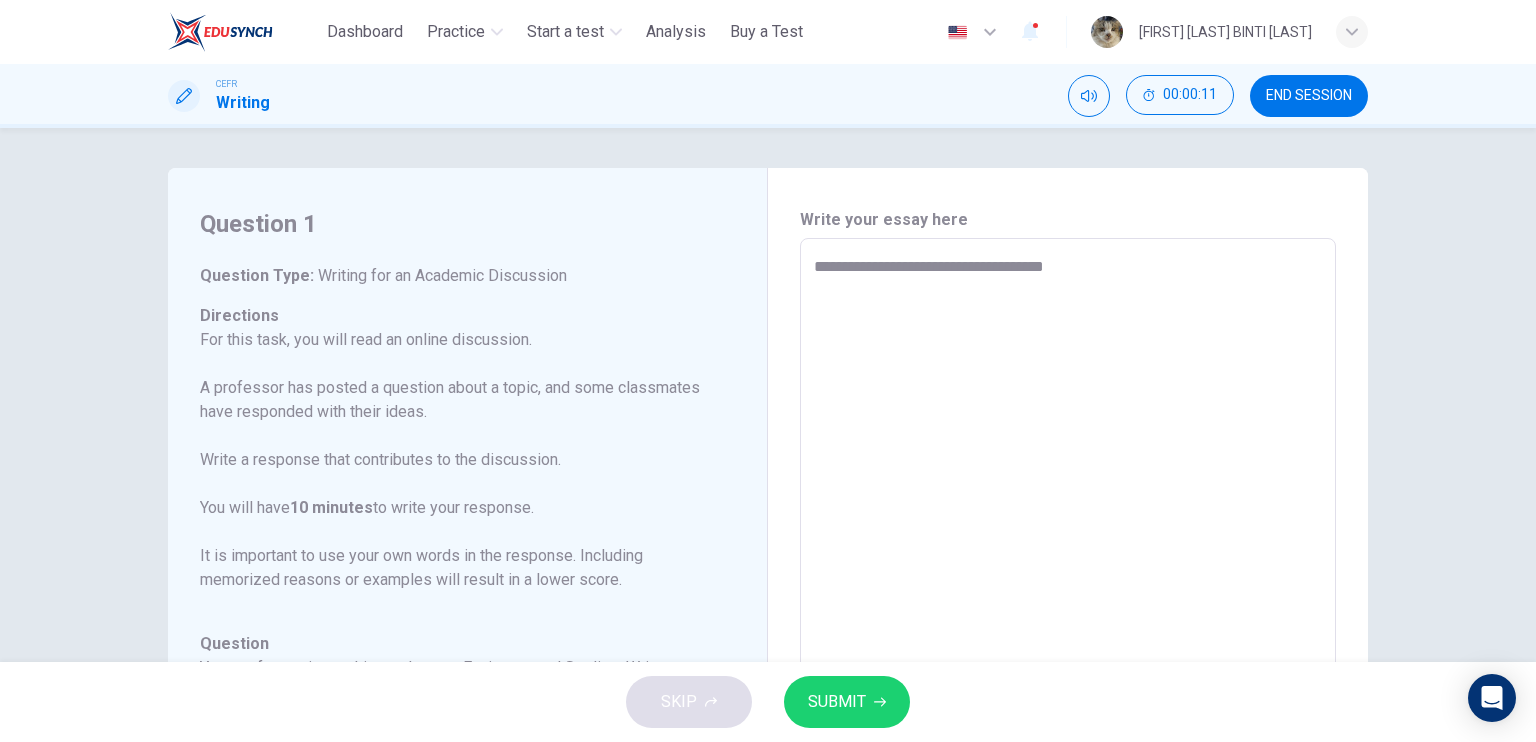 type on "*" 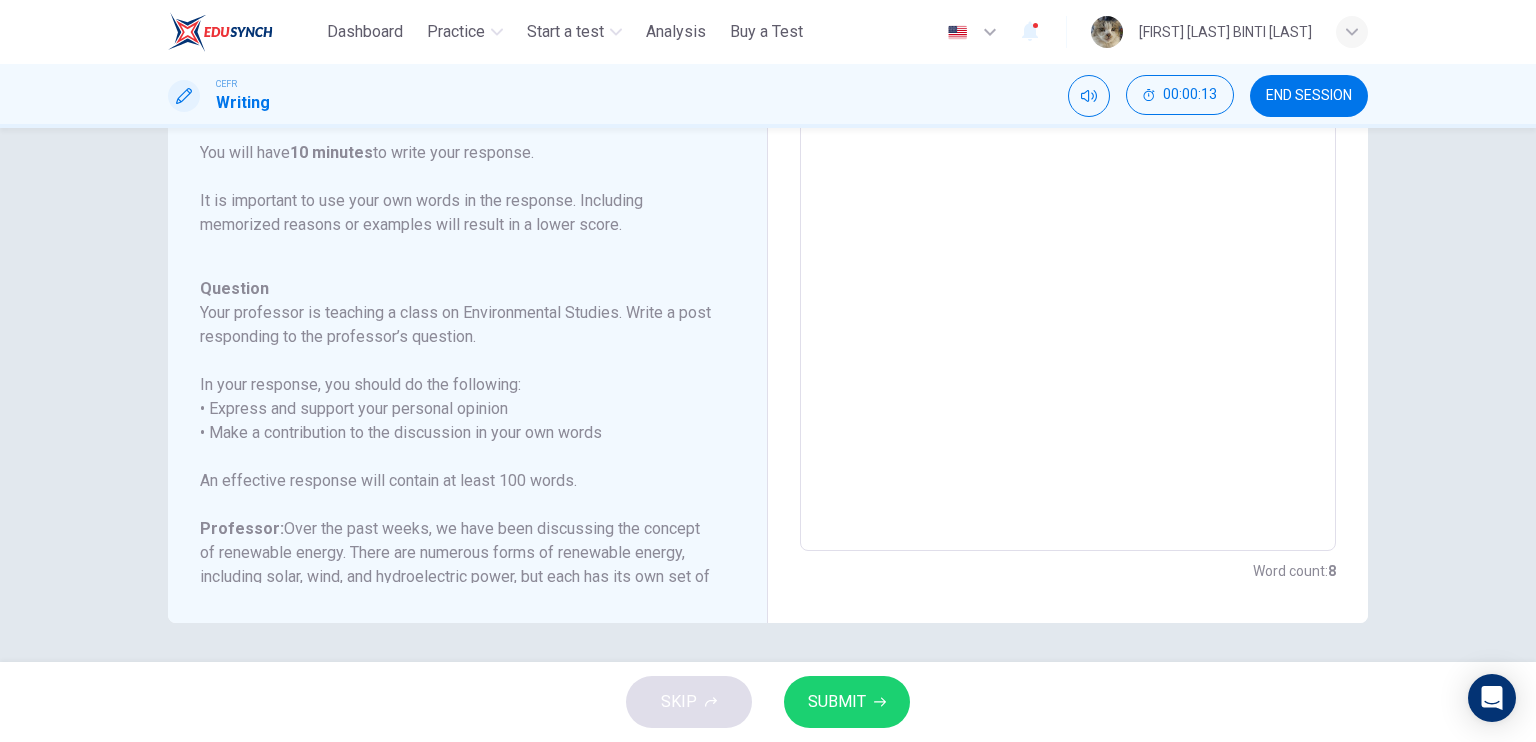 scroll, scrollTop: 0, scrollLeft: 0, axis: both 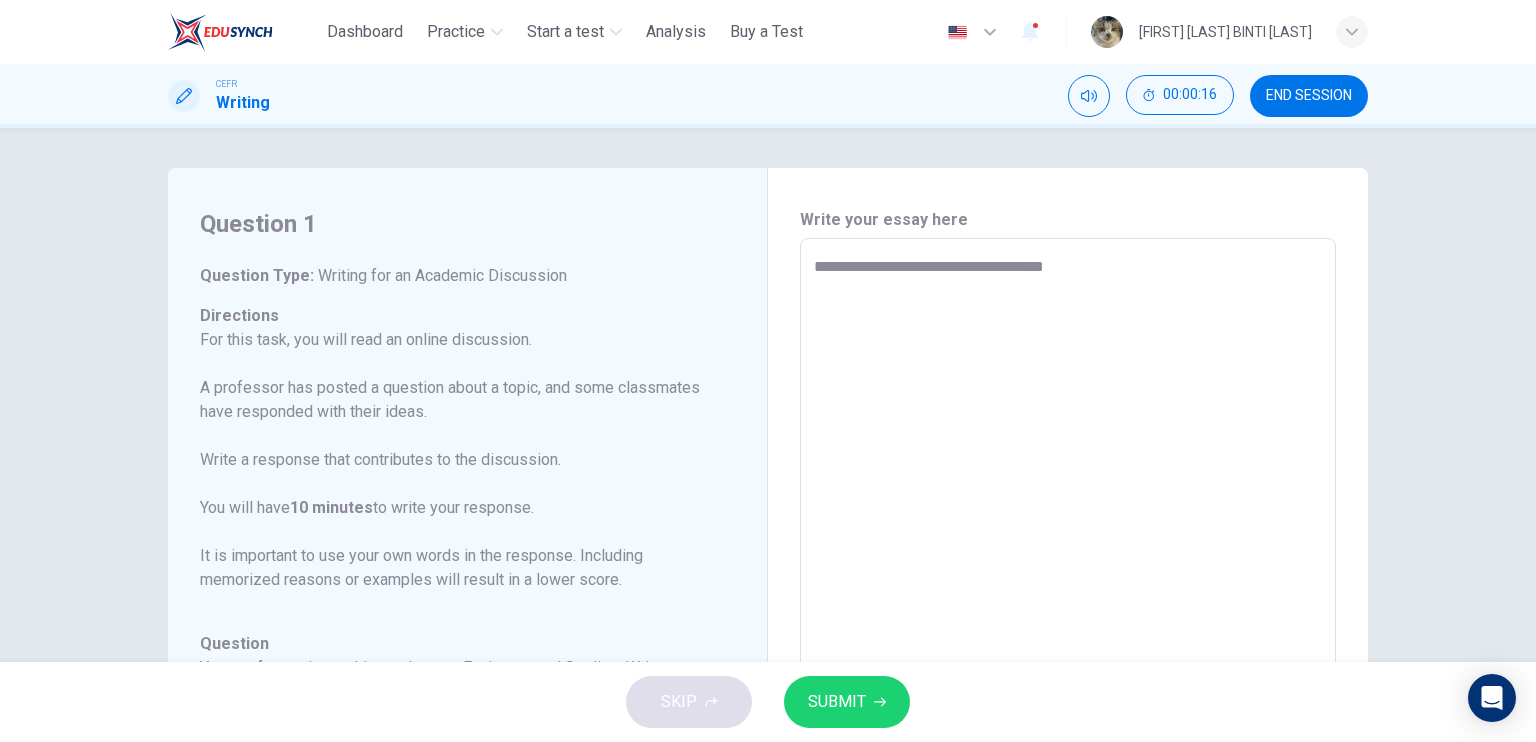 type on "**********" 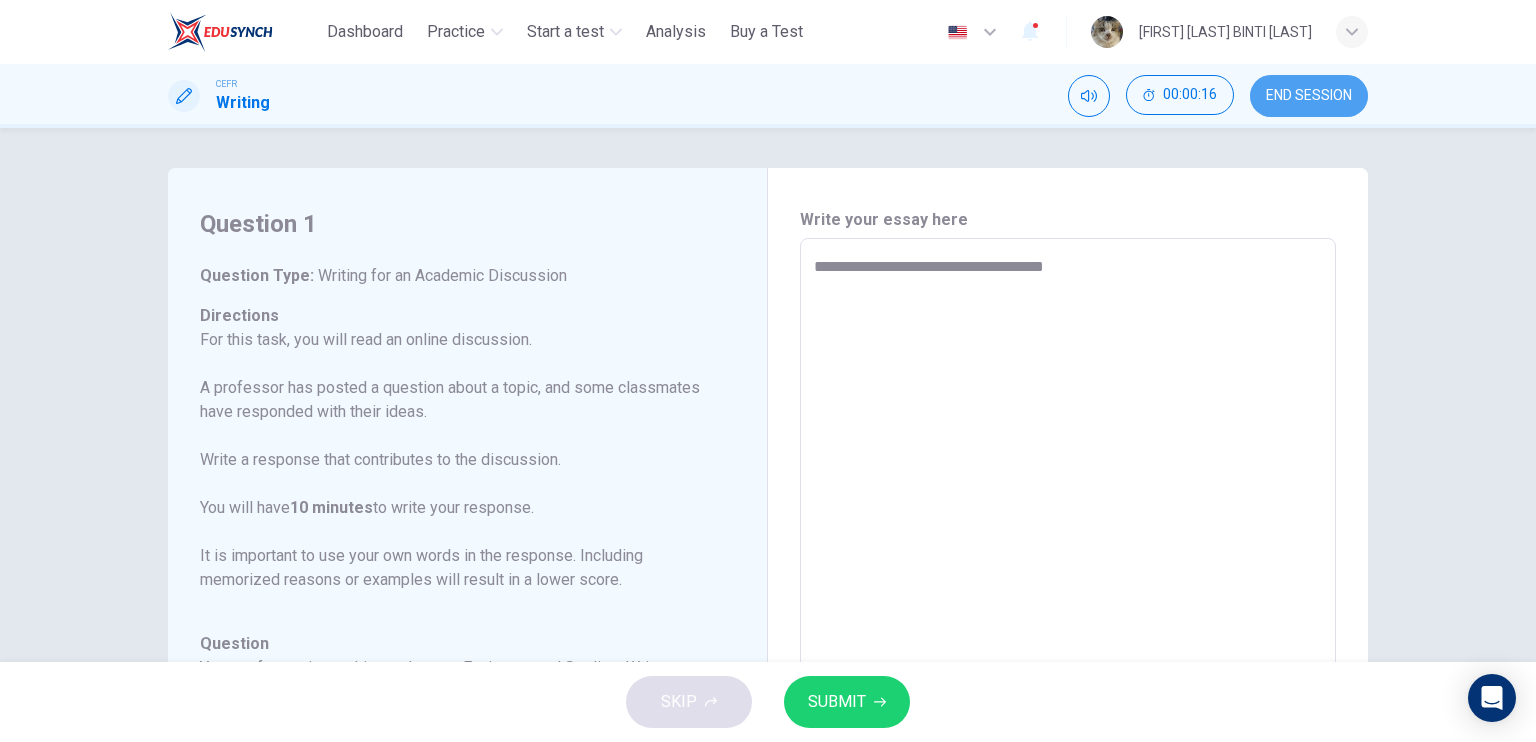 click on "END SESSION" at bounding box center [1309, 96] 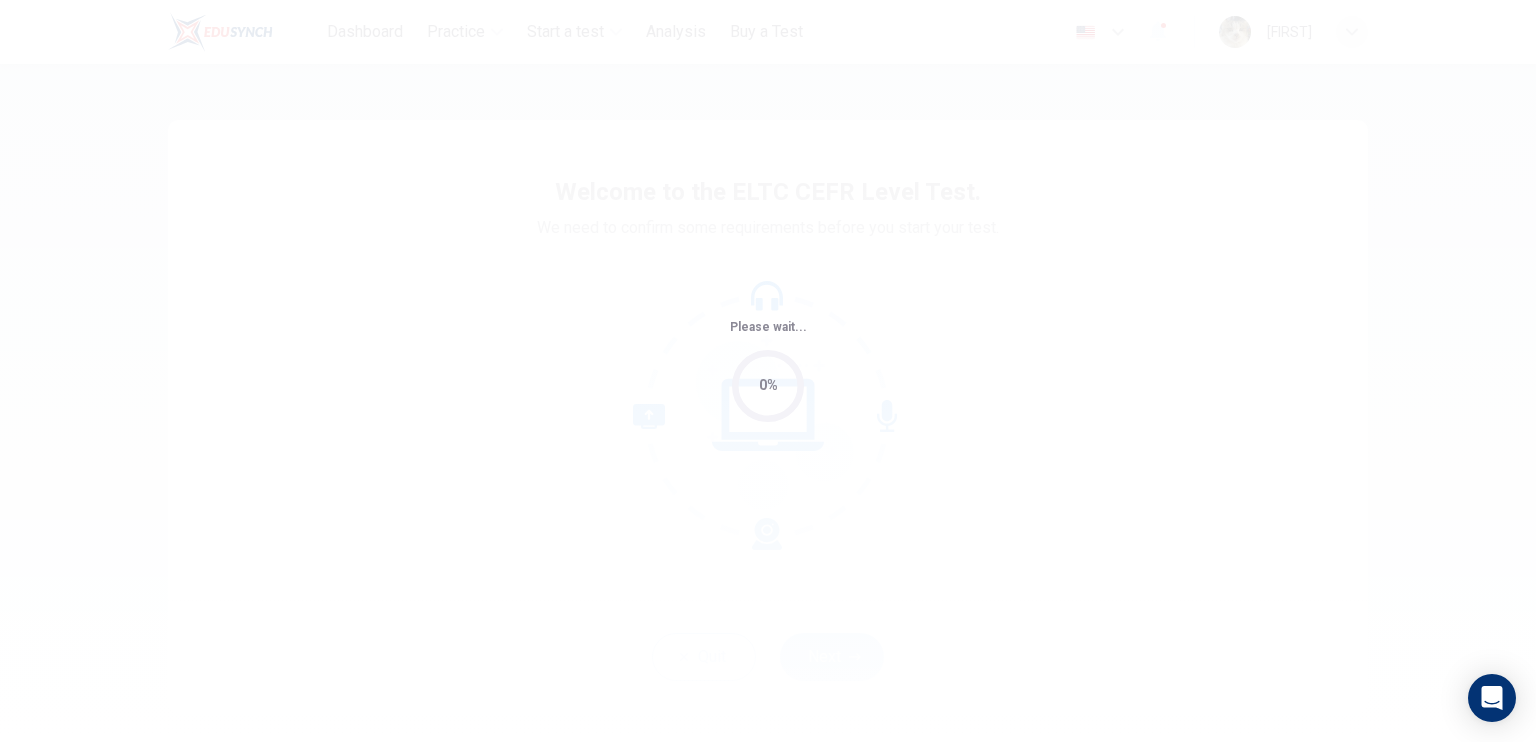 scroll, scrollTop: 0, scrollLeft: 0, axis: both 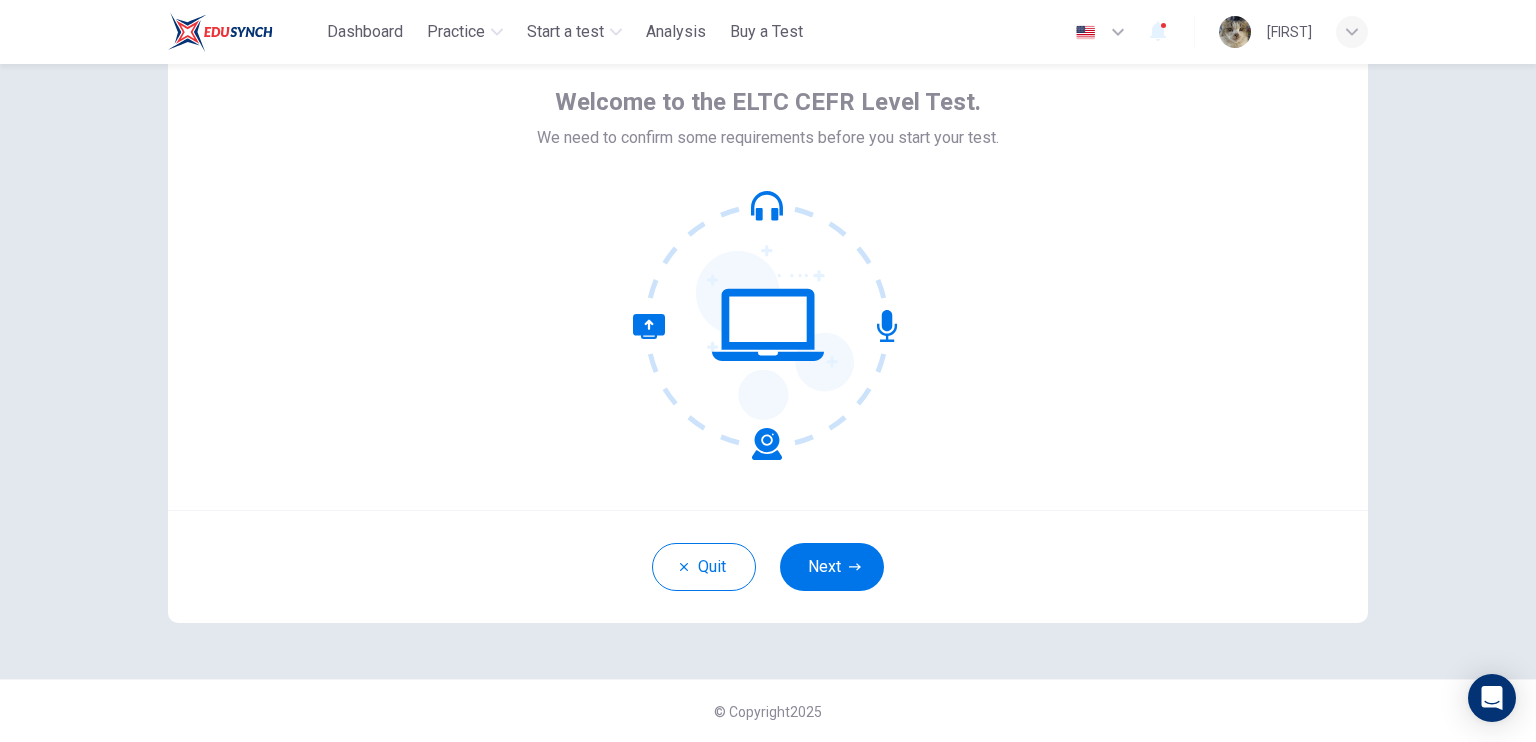 click on "Welcome to the ELTC CEFR Level Test. We need to confirm some requirements before you start your test." at bounding box center [768, 270] 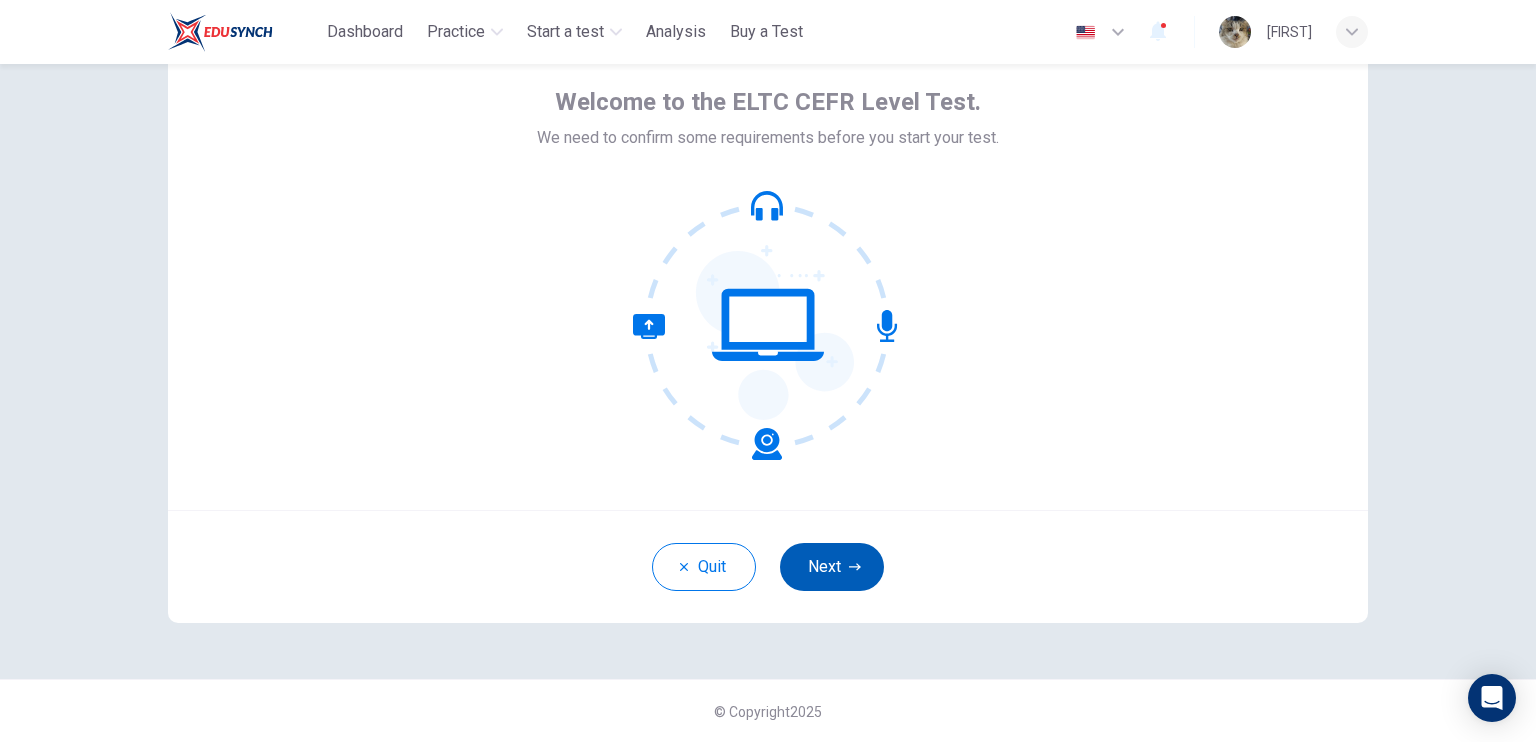 click on "Next" at bounding box center (832, 567) 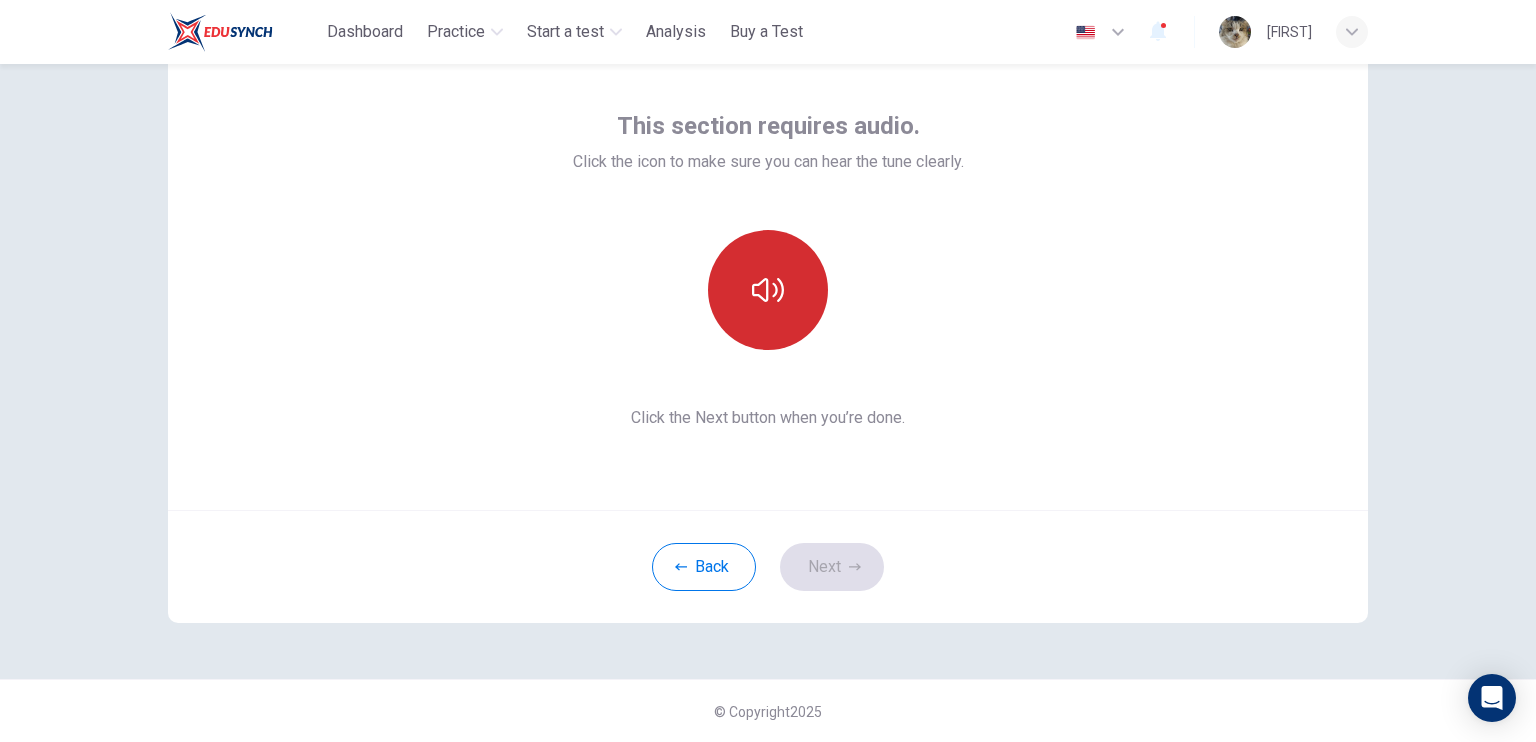 click at bounding box center [768, 290] 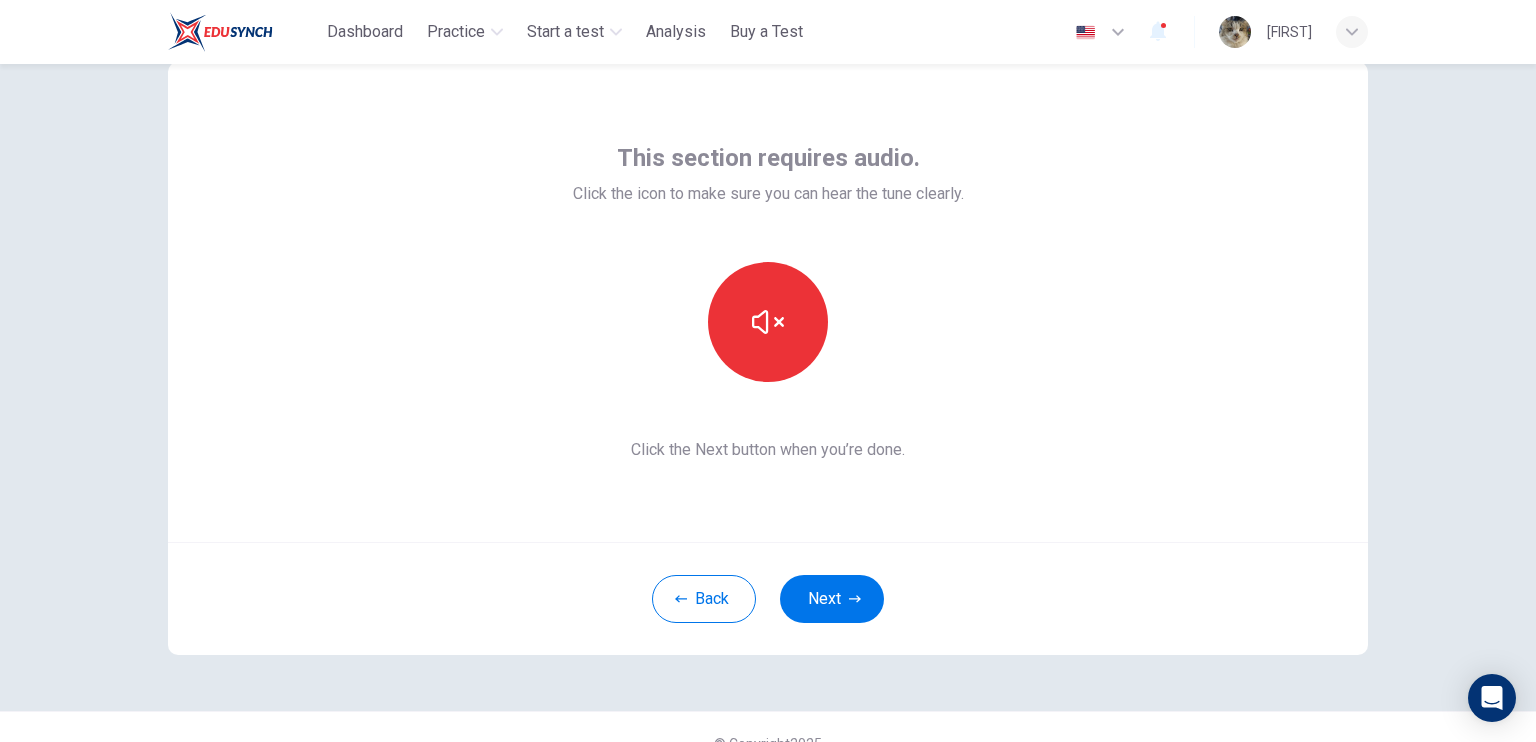 scroll, scrollTop: 90, scrollLeft: 0, axis: vertical 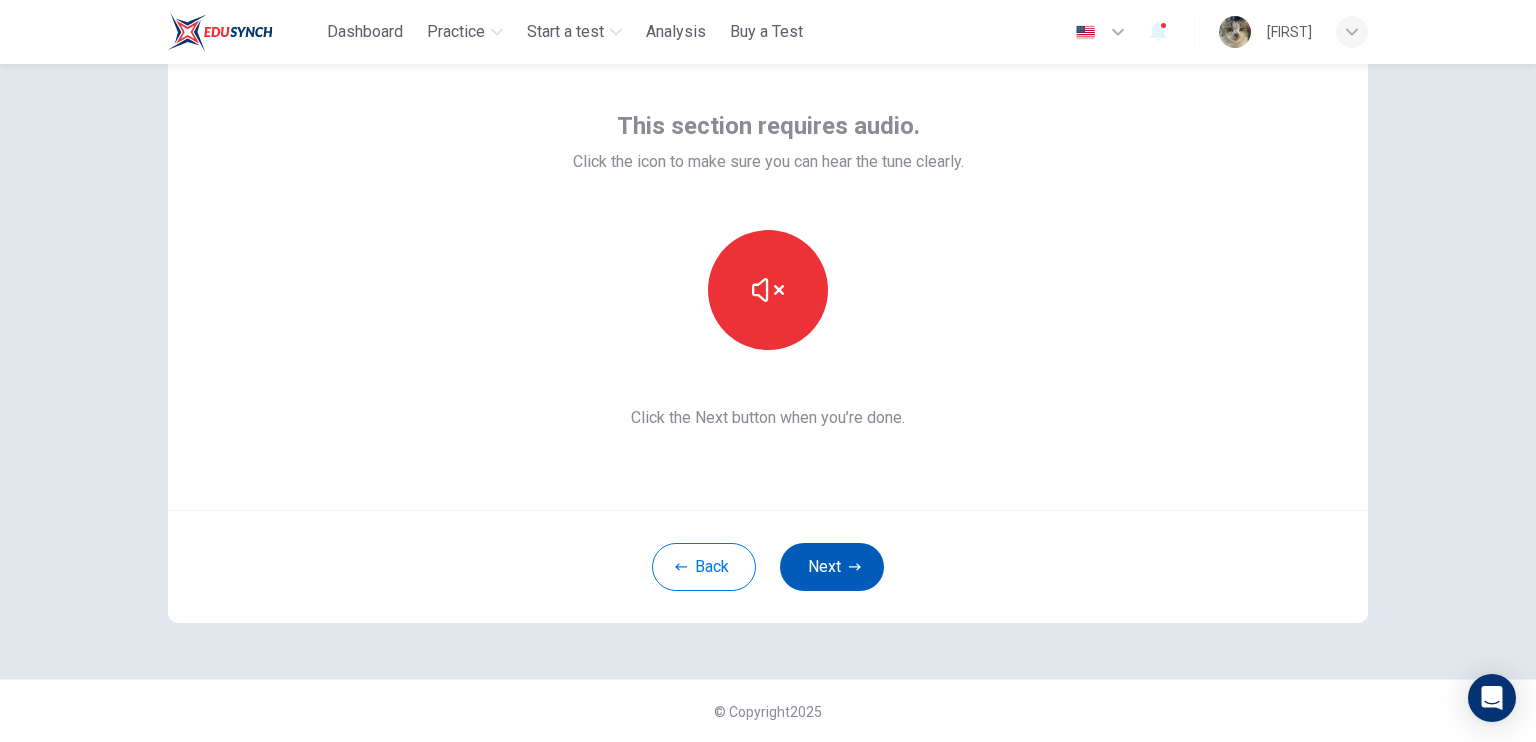 click on "Next" at bounding box center [832, 567] 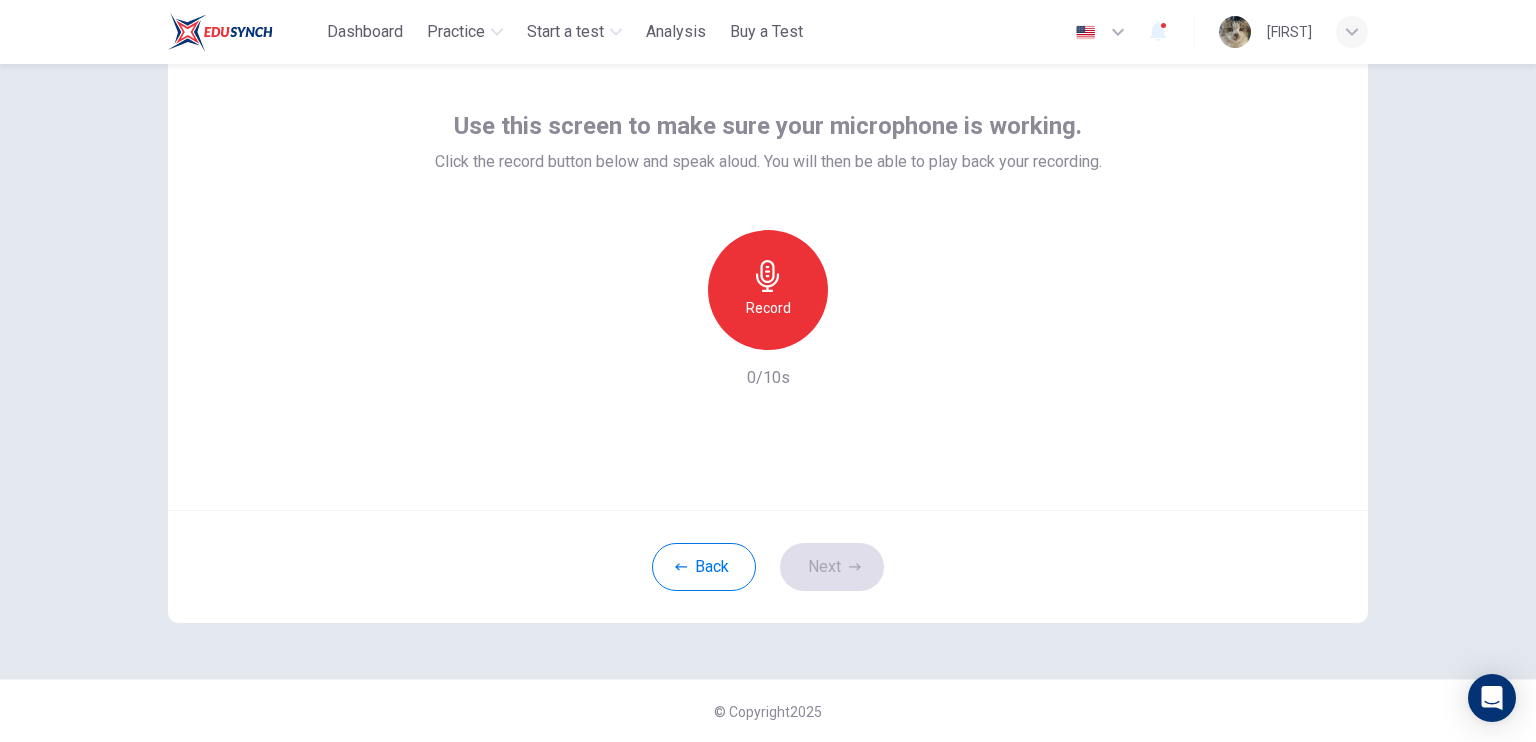 click on "Use this screen to make sure your microphone is working. Click the record button below and speak aloud. You will then be able to play back your recording. Record 0/10s" at bounding box center (768, 270) 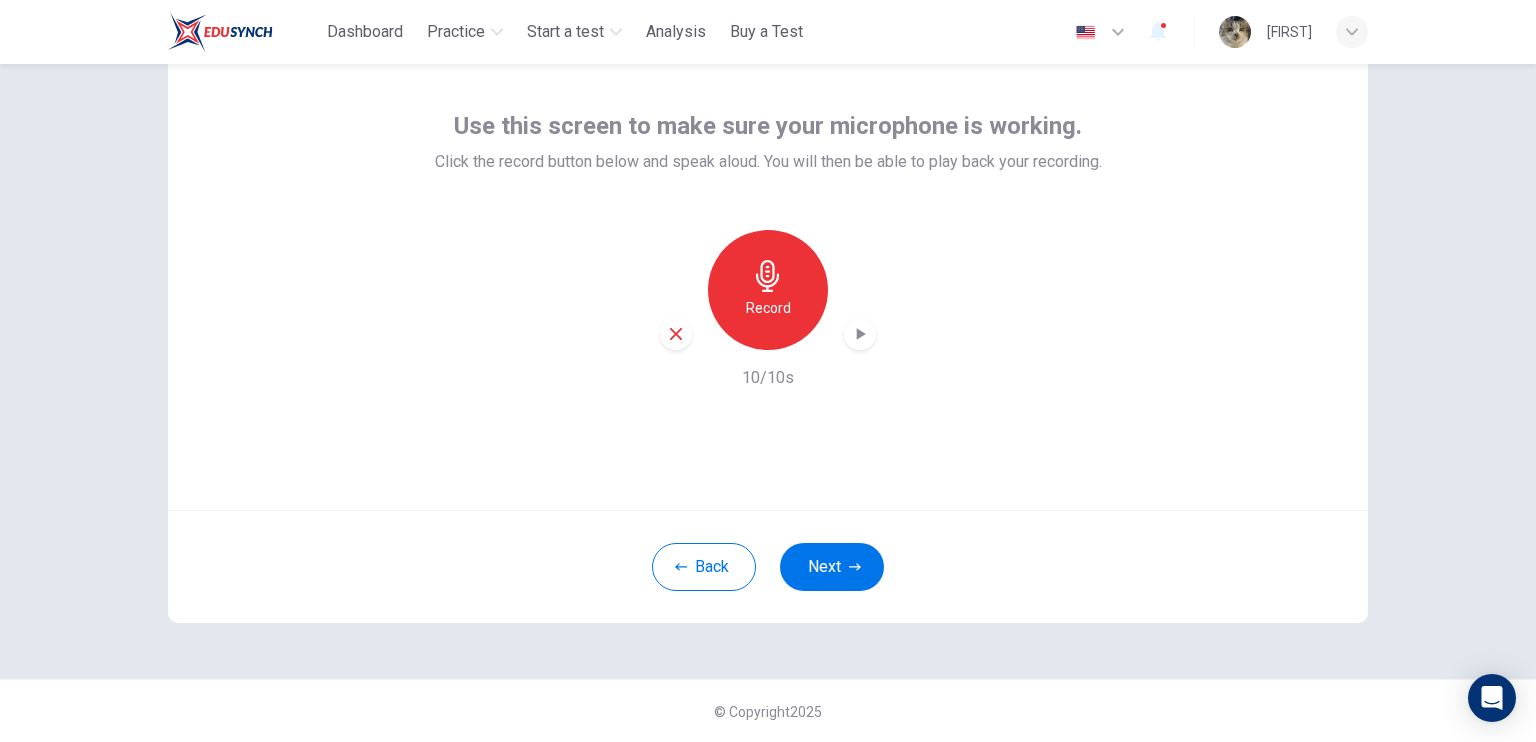 click 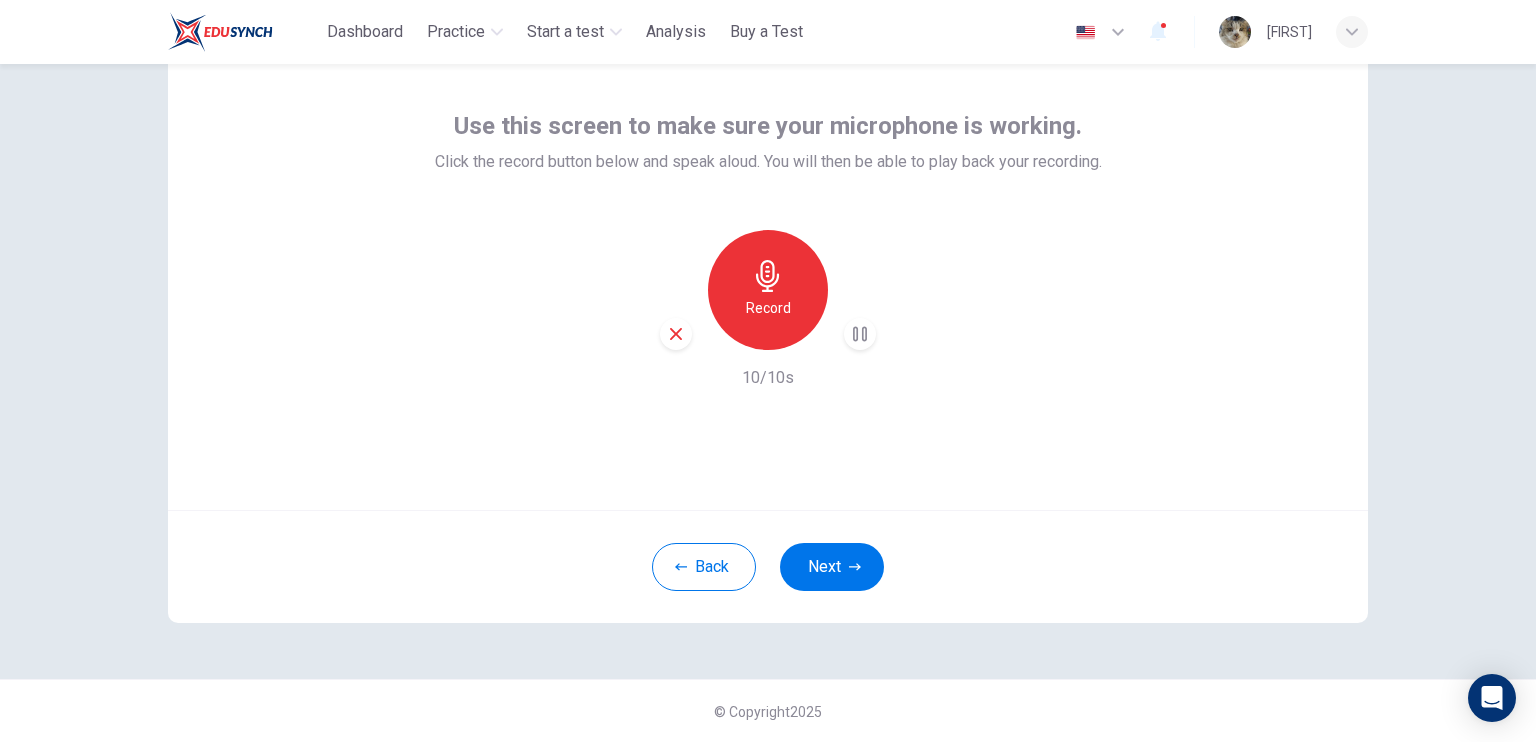 type 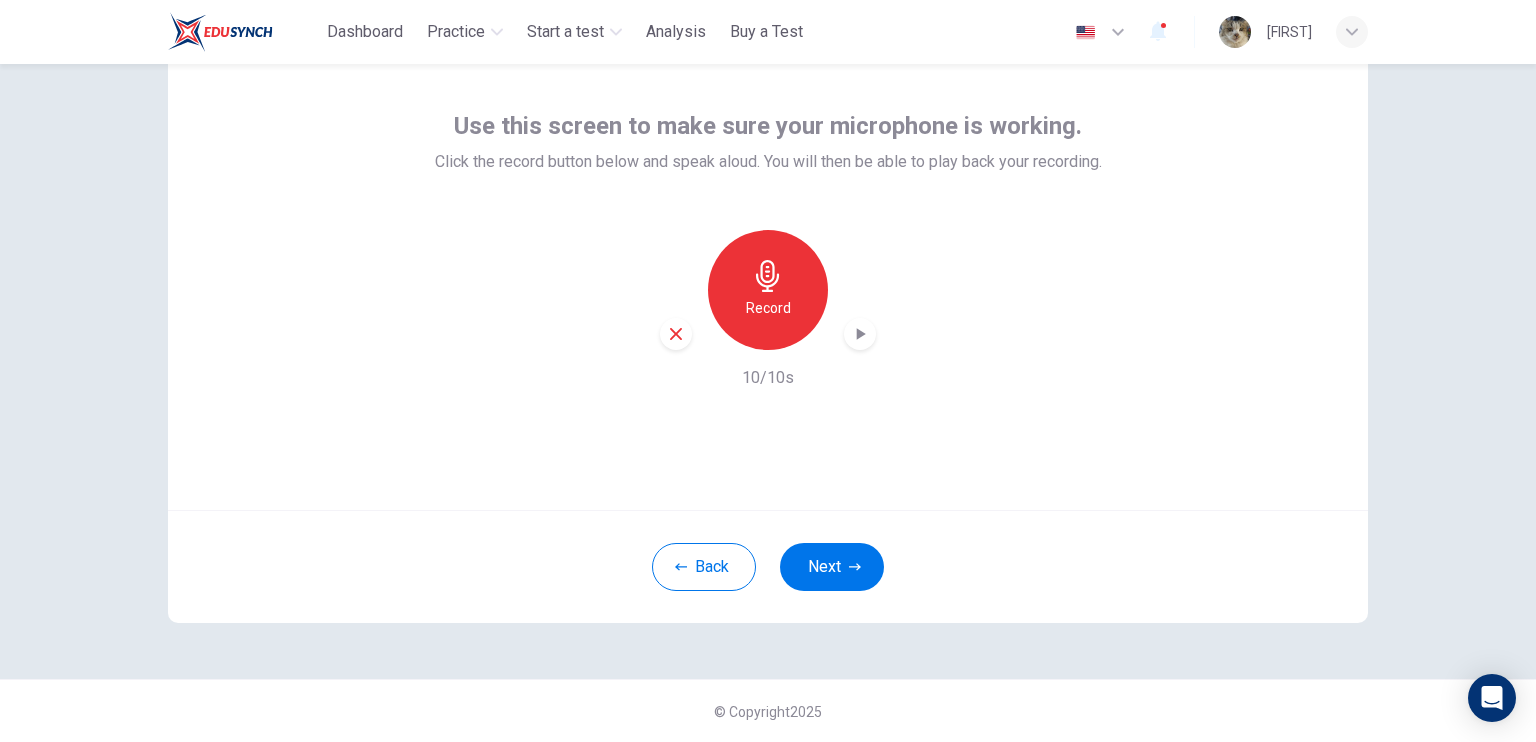 click at bounding box center [676, 334] 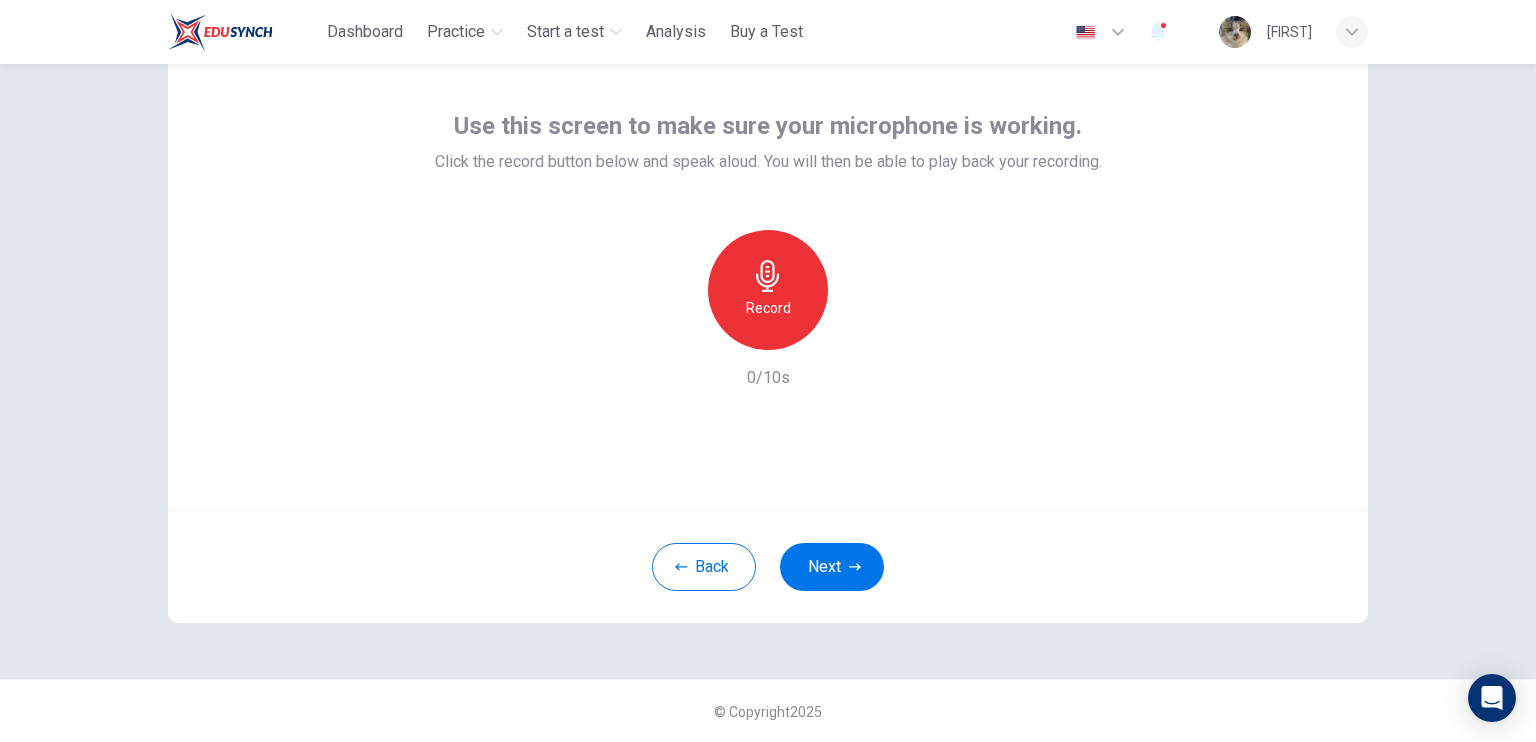 click on "Record" at bounding box center [768, 290] 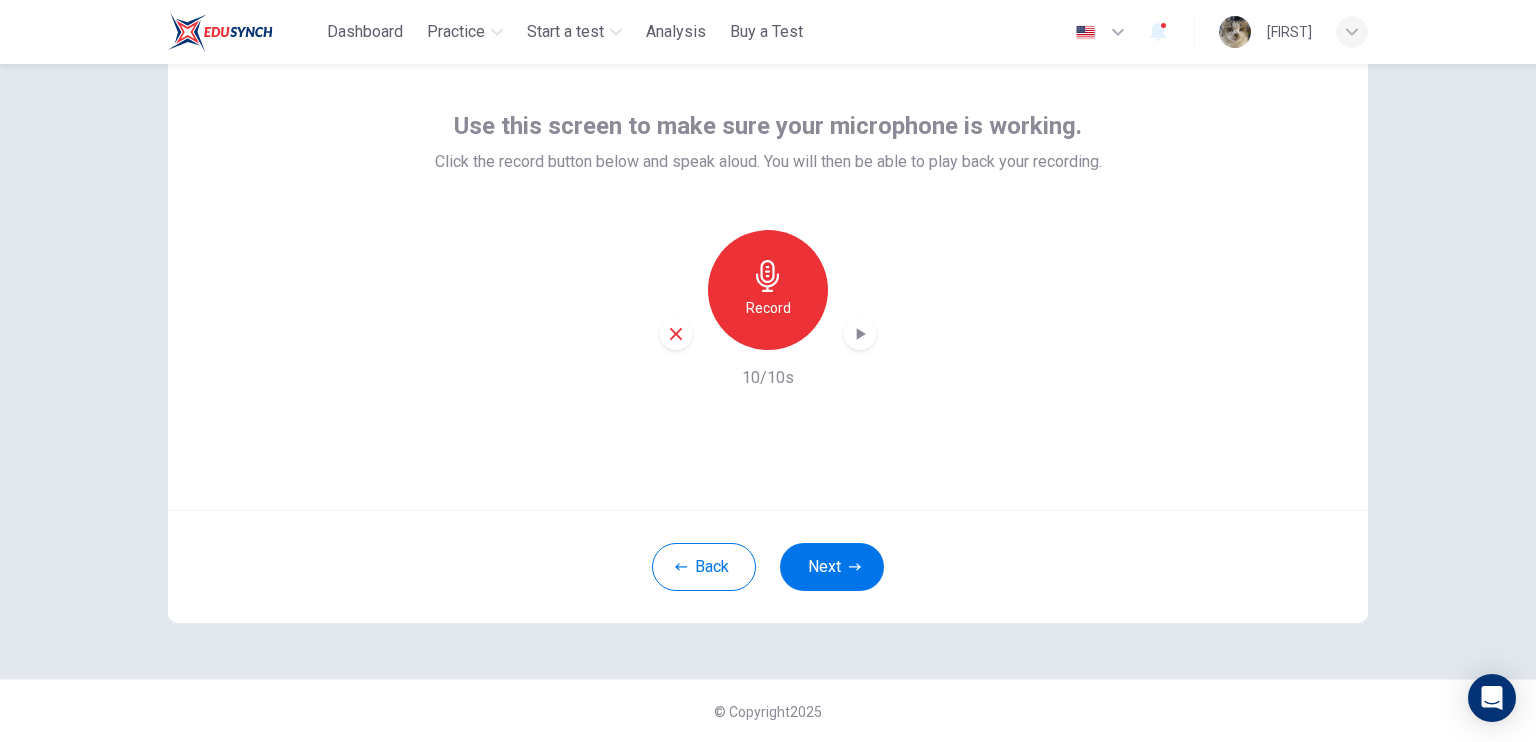 click at bounding box center [860, 334] 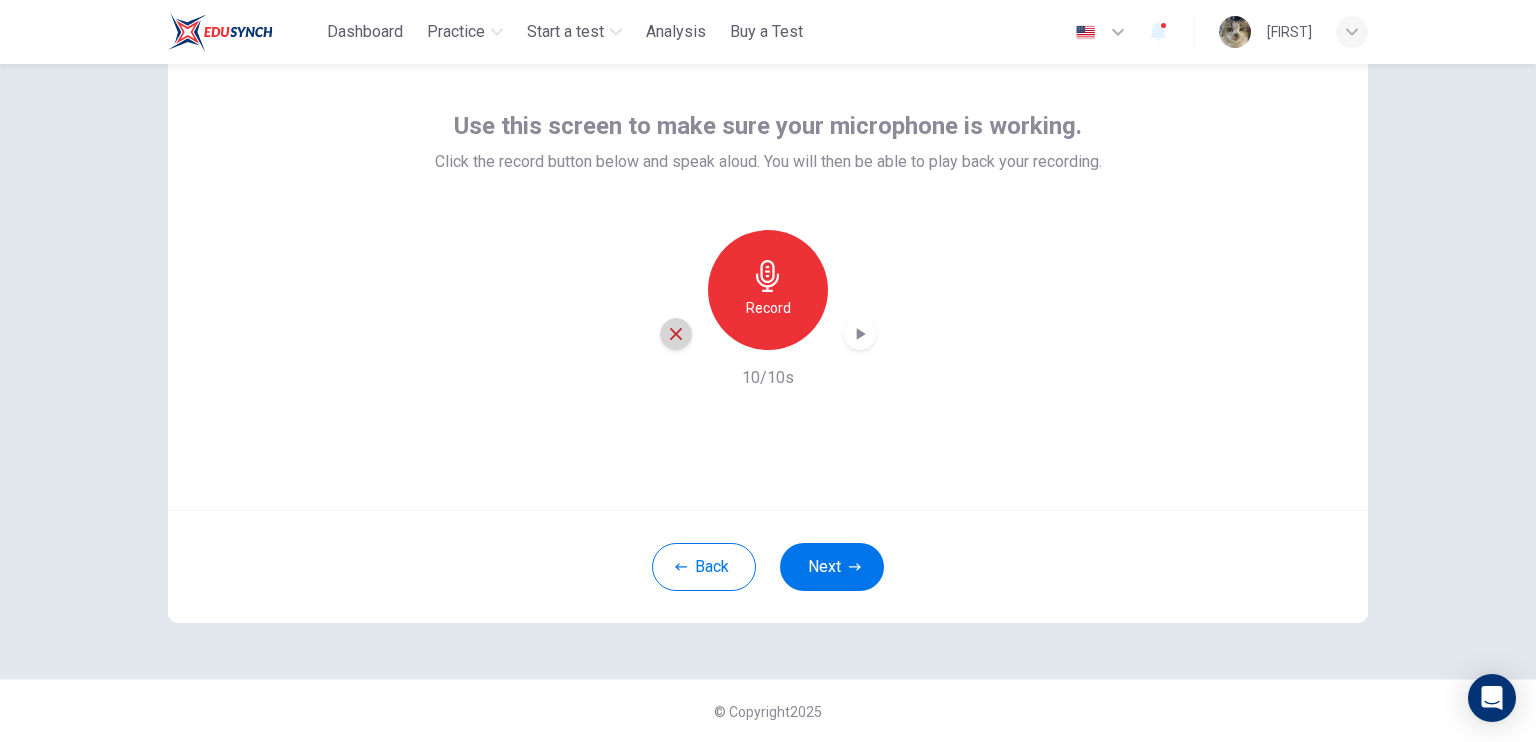 click at bounding box center (676, 334) 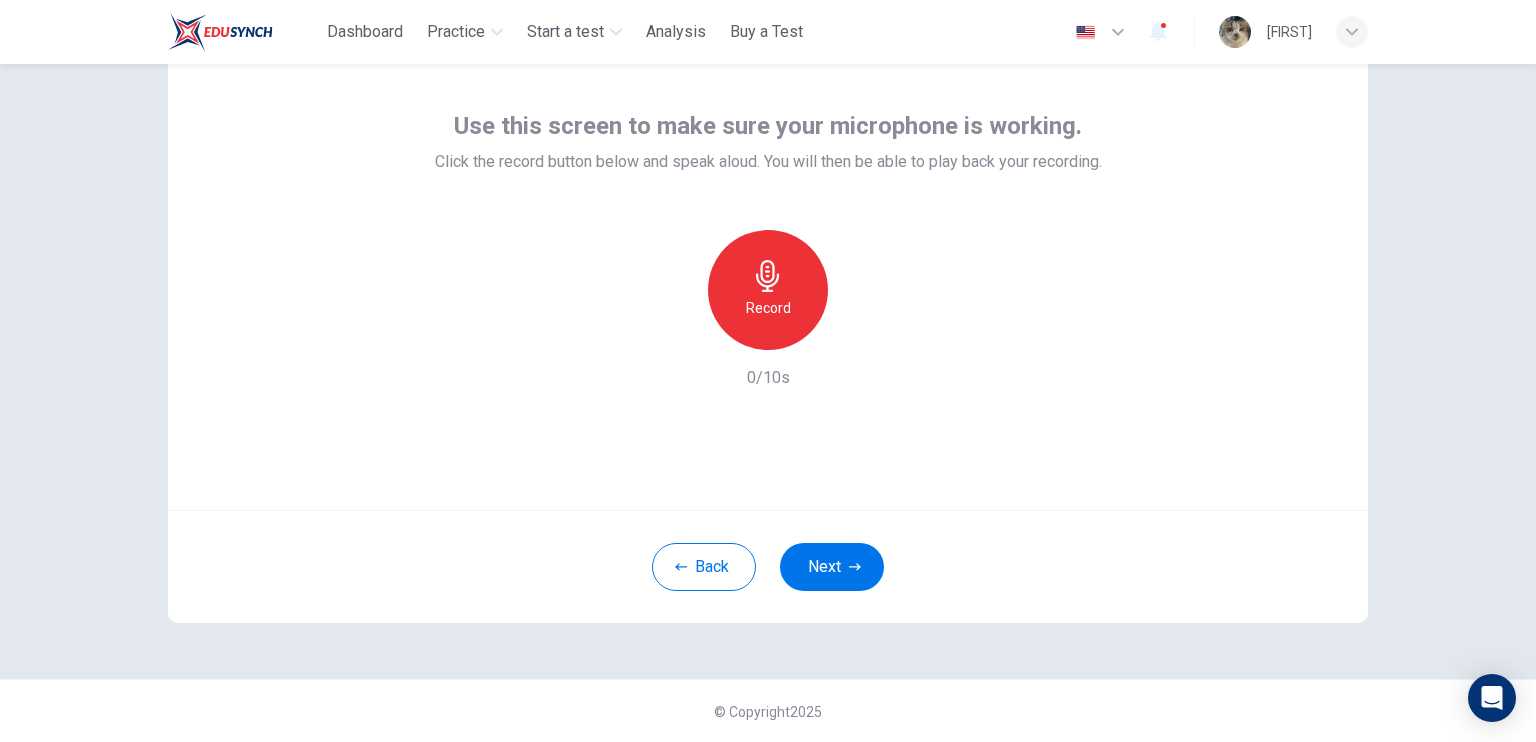 click on "Record" at bounding box center [768, 308] 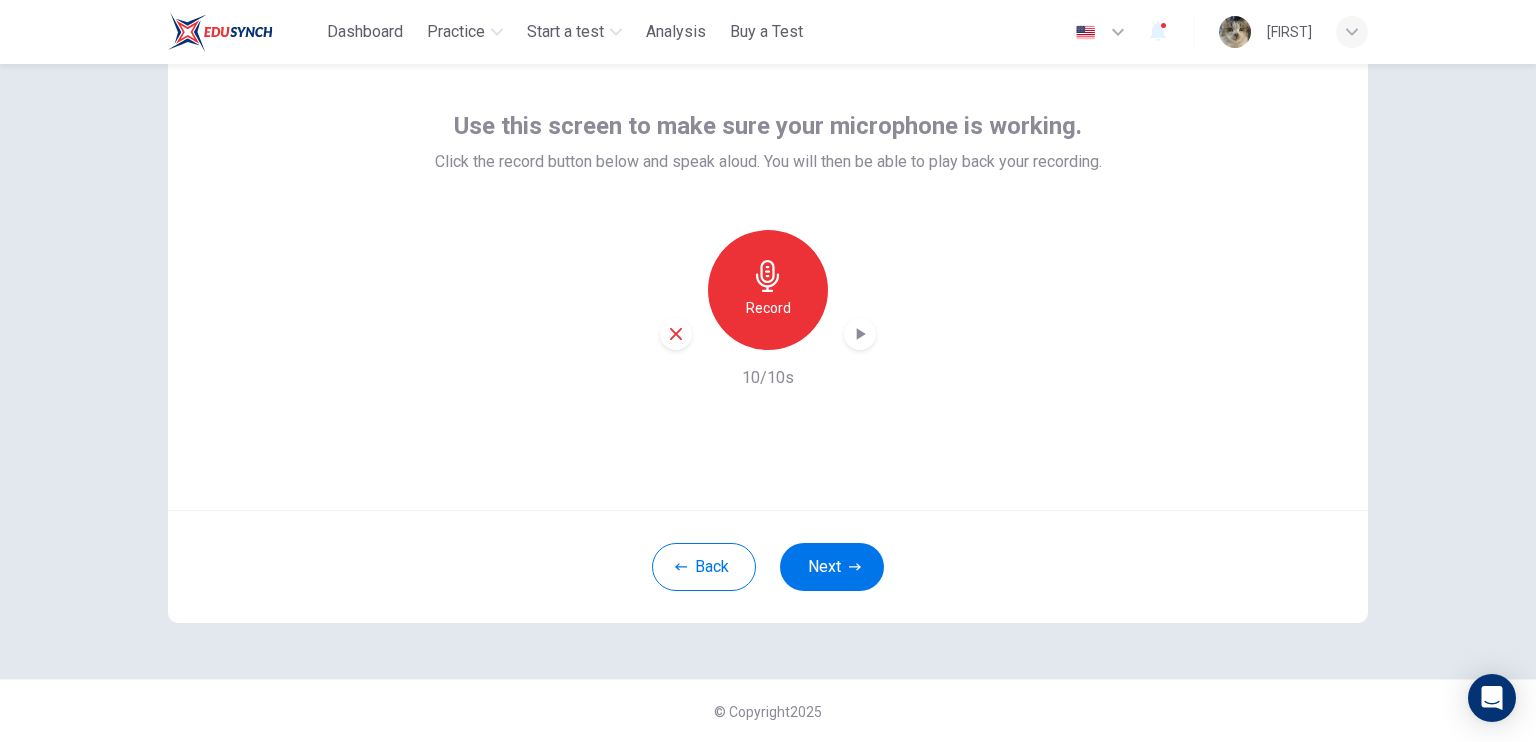 click at bounding box center (860, 334) 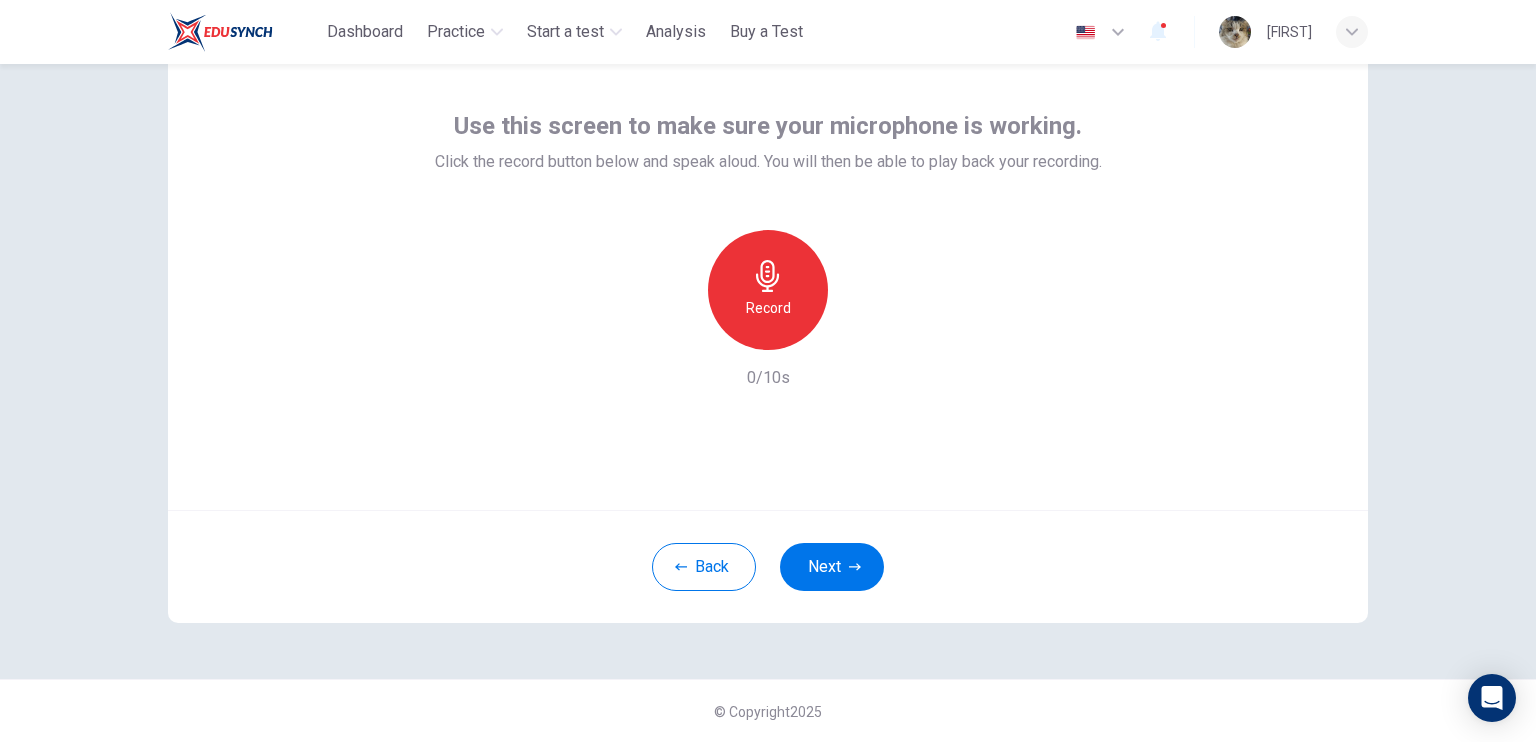 click on "Record" at bounding box center (768, 290) 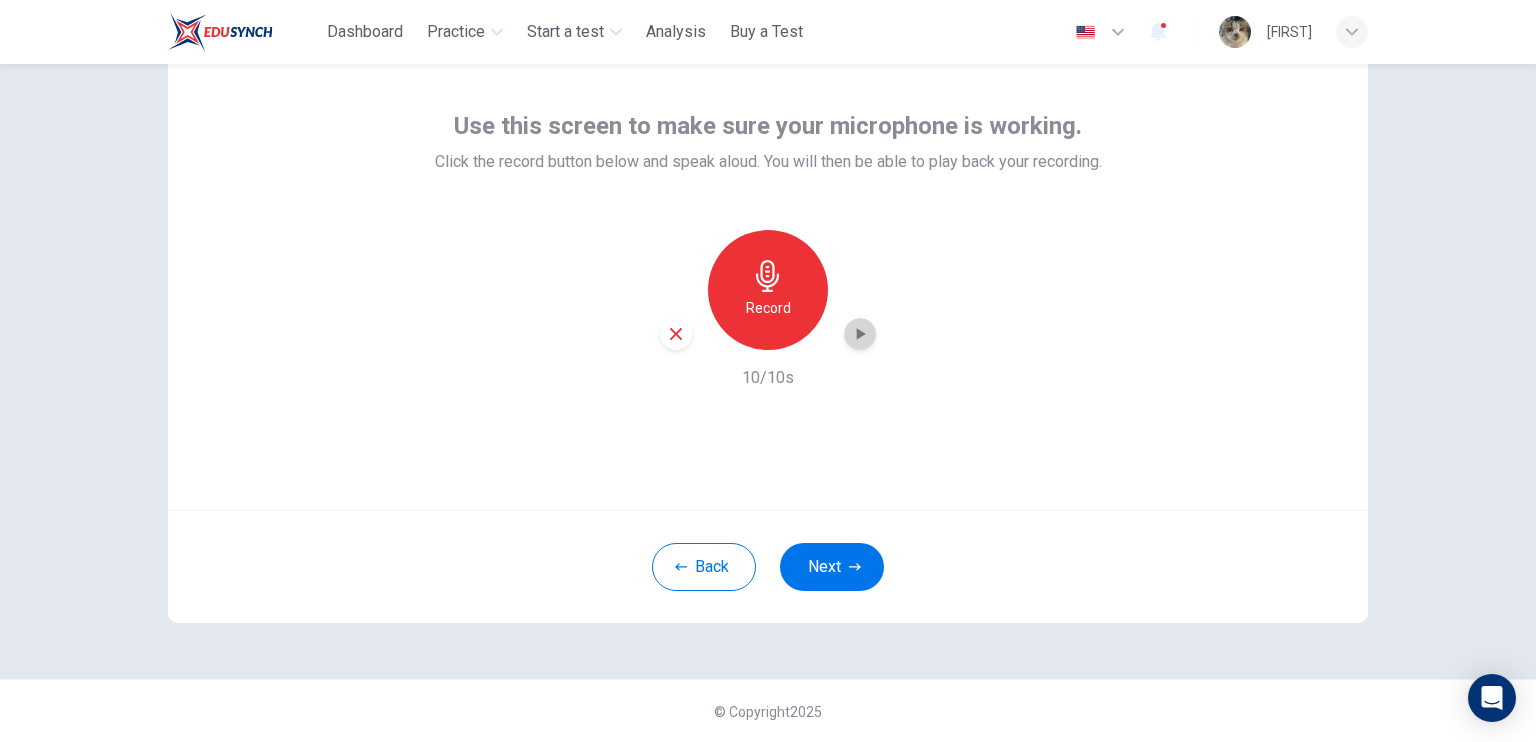 click 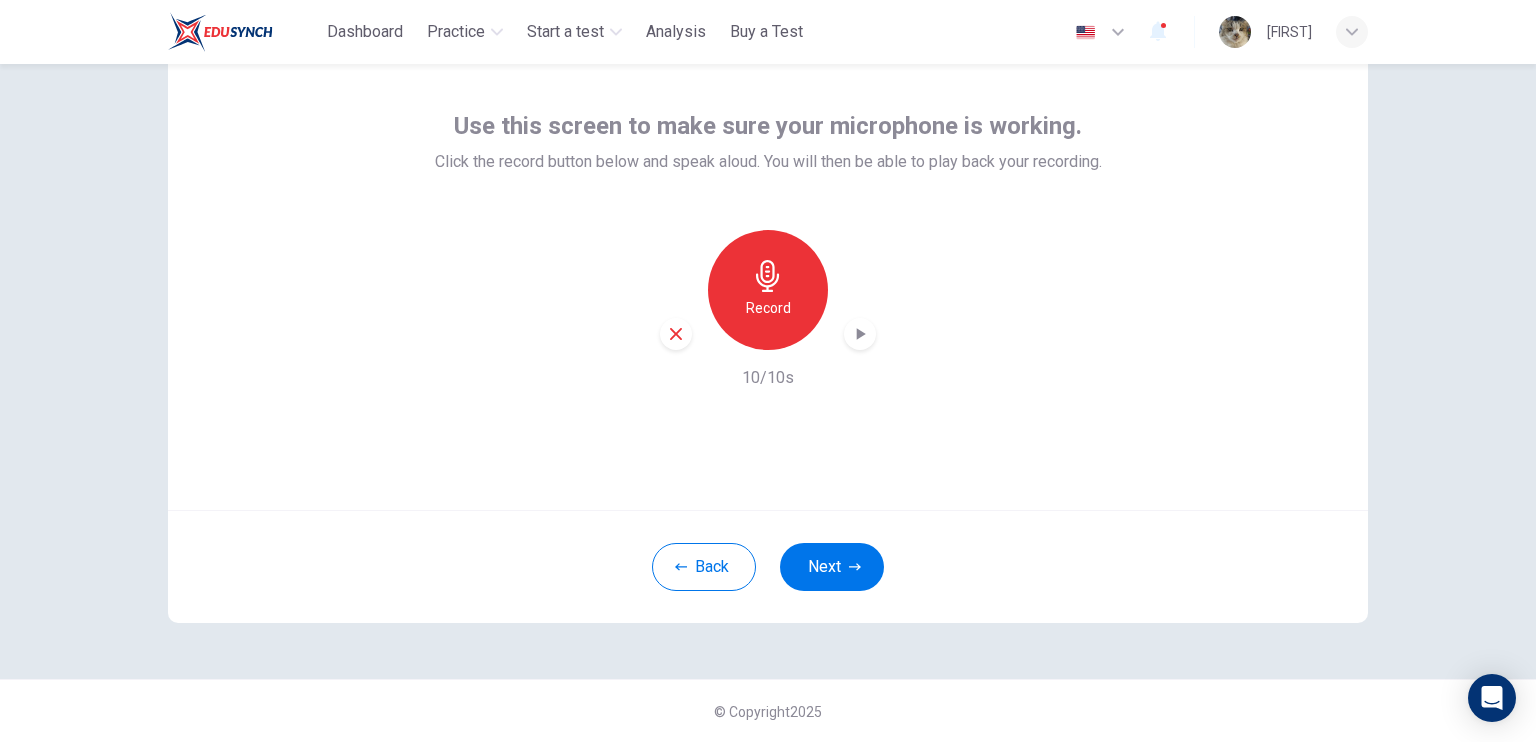 click at bounding box center [676, 334] 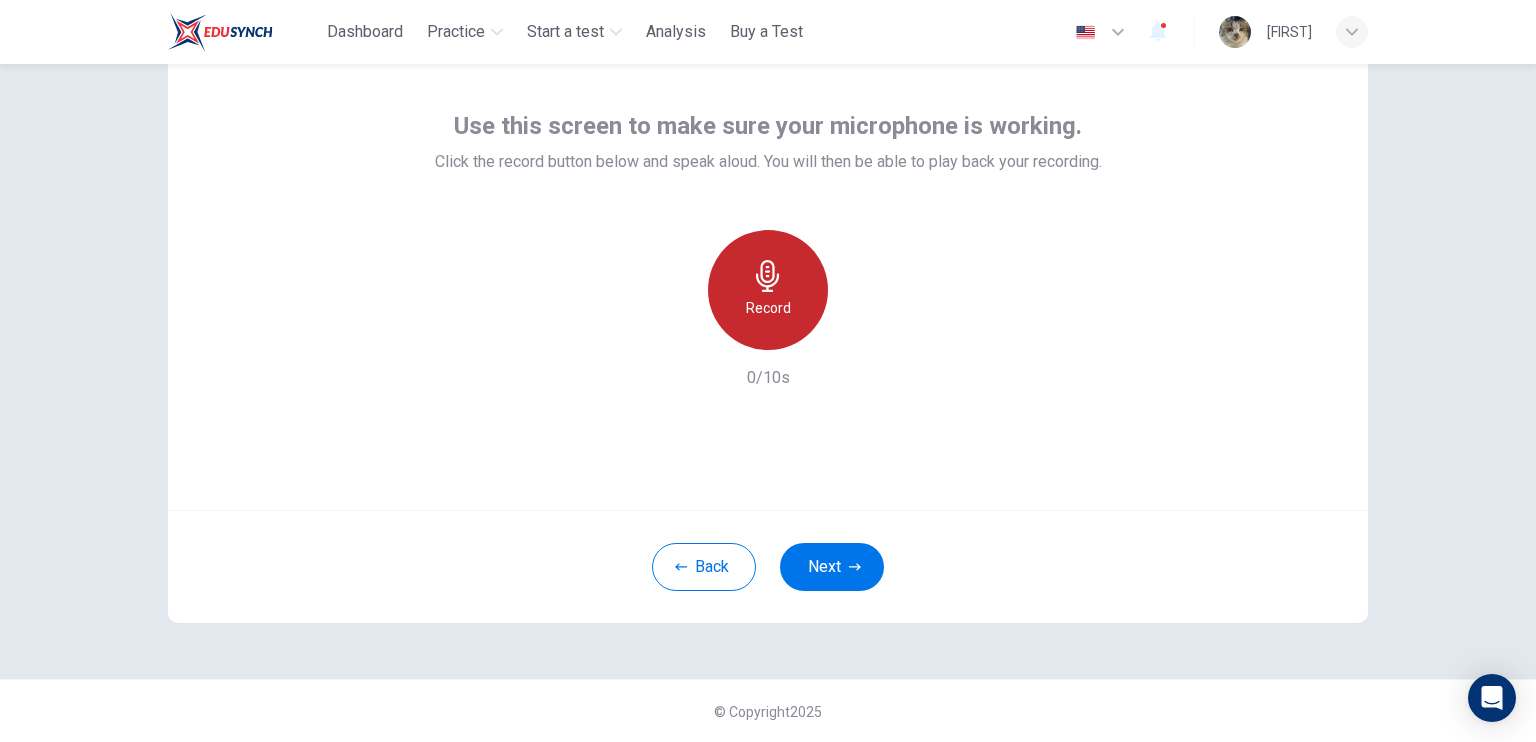 click on "Record" at bounding box center [768, 290] 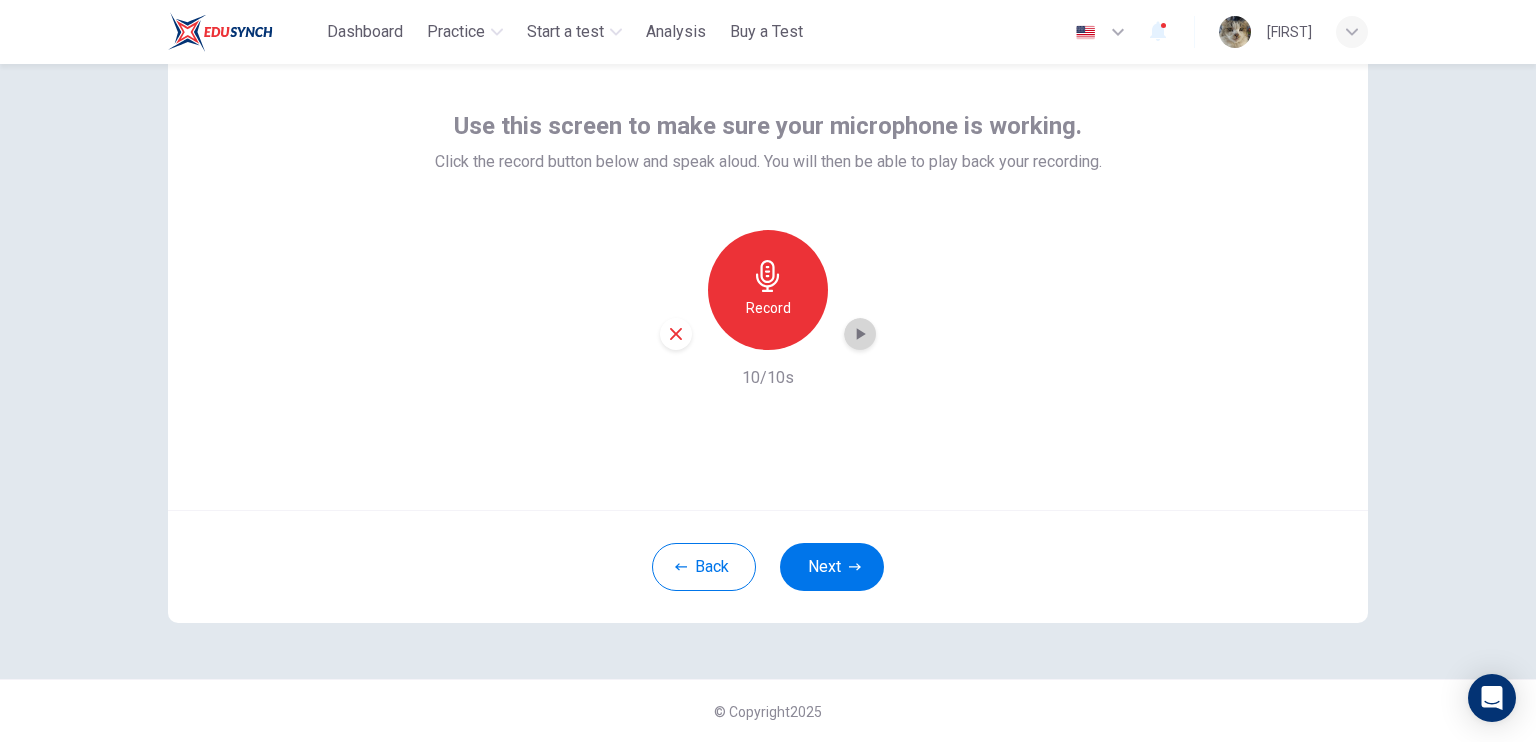 click at bounding box center [860, 334] 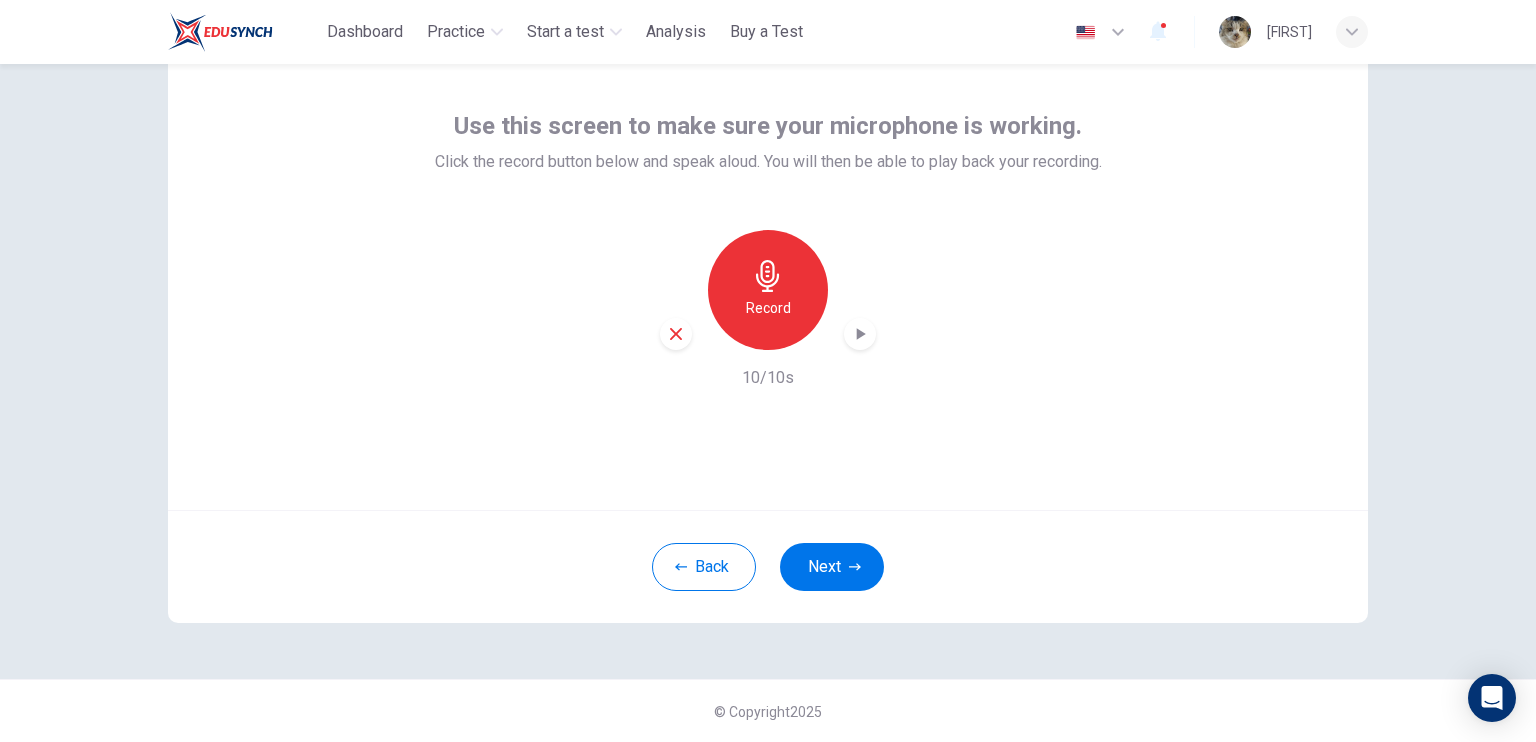 click at bounding box center [676, 334] 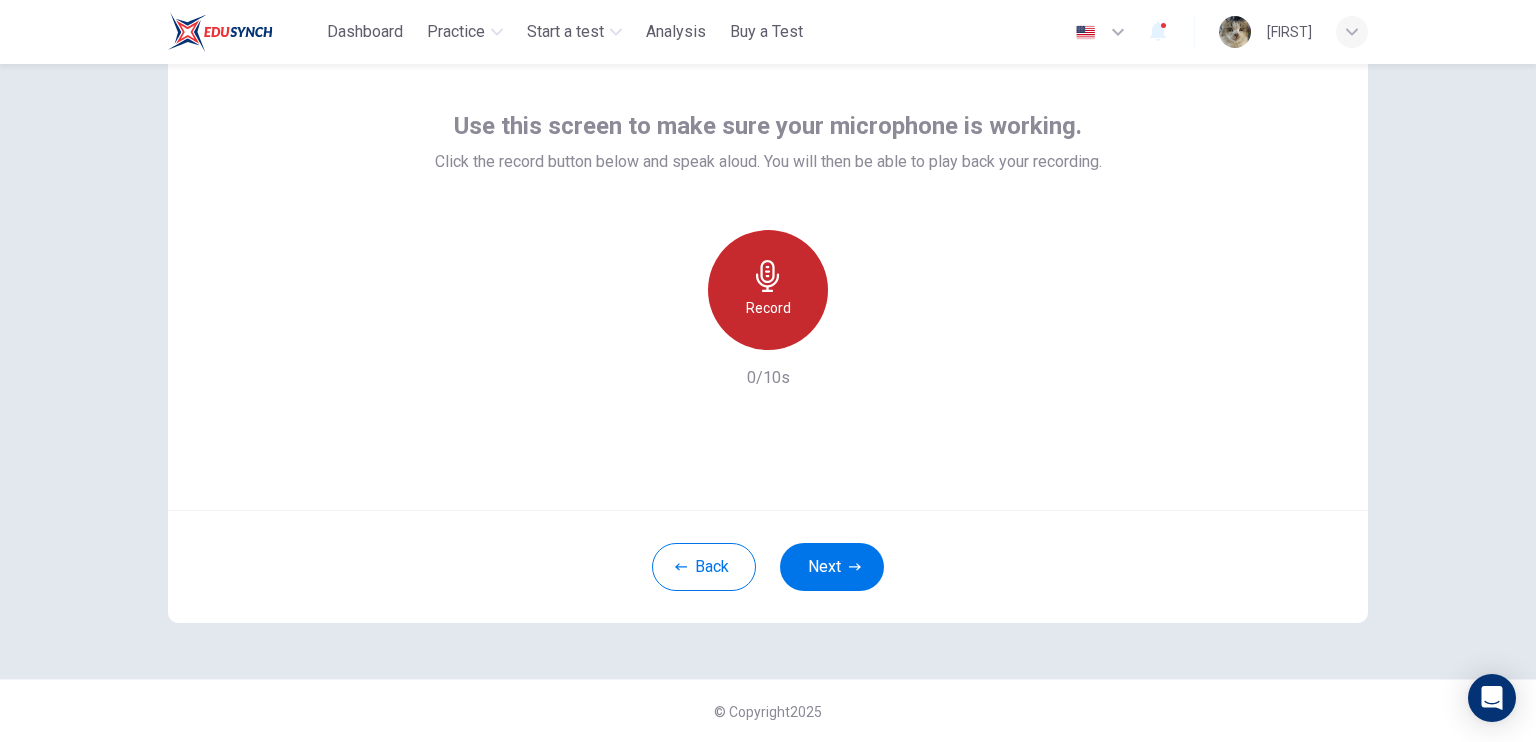 click on "Record" at bounding box center [768, 290] 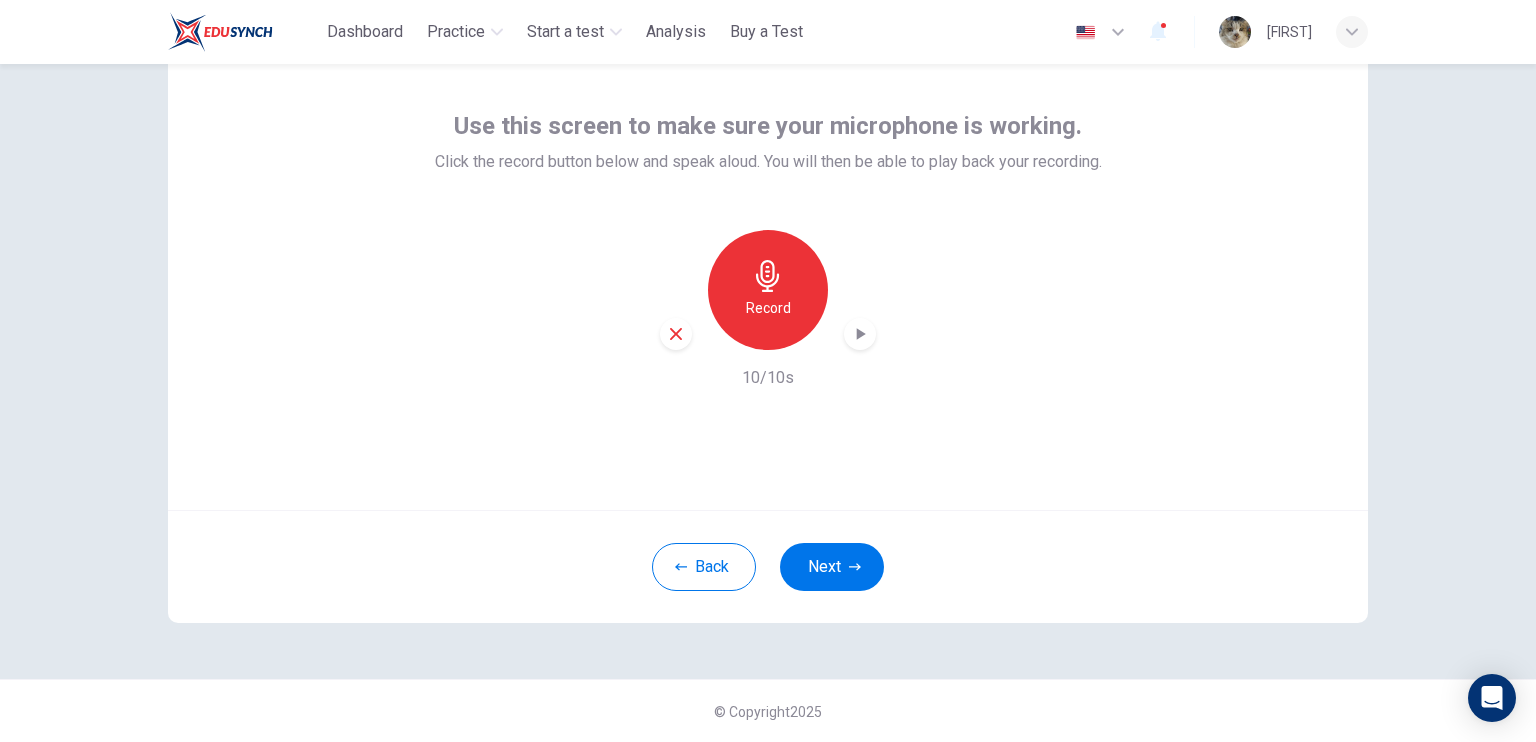 click at bounding box center [220, 32] 